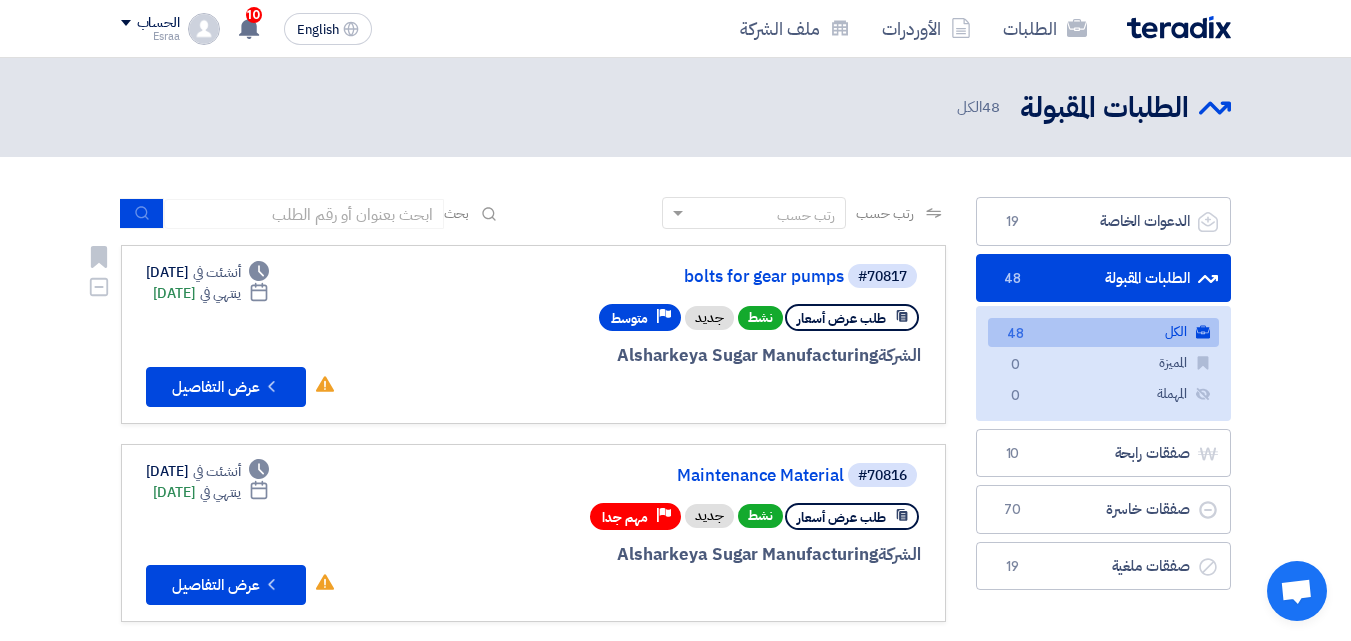 scroll, scrollTop: 0, scrollLeft: 0, axis: both 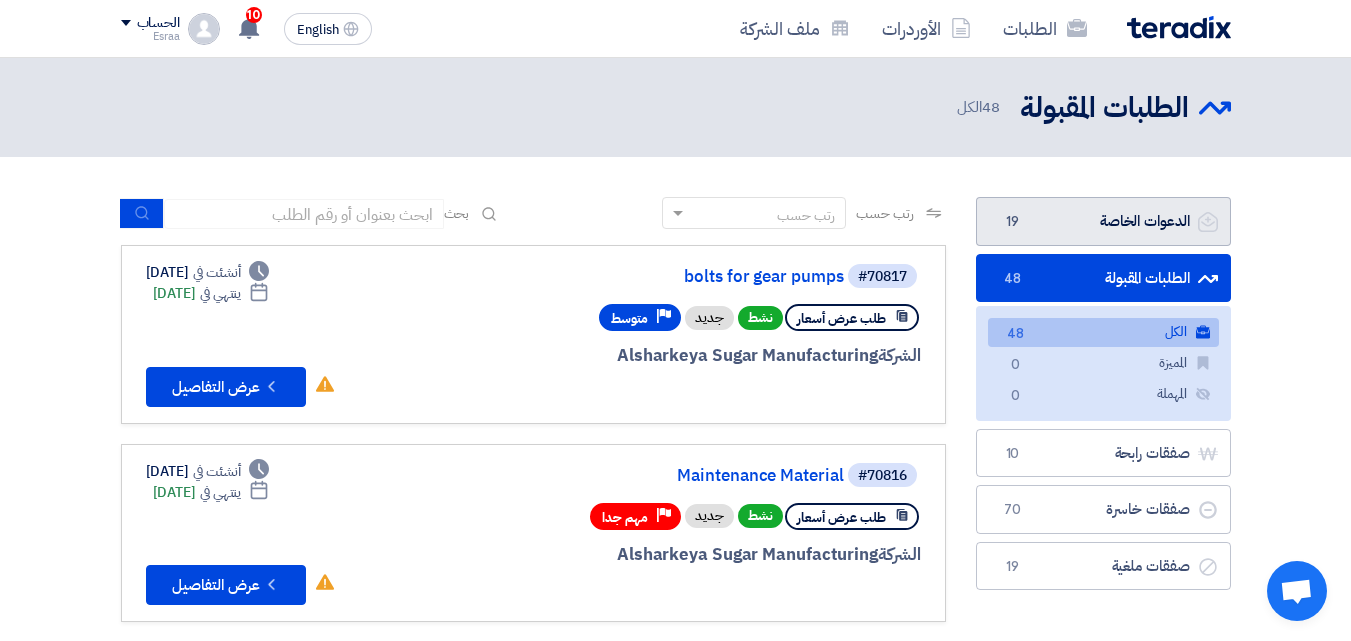 click on "الدعوات الخاصة
الدعوات الخاصة
19" 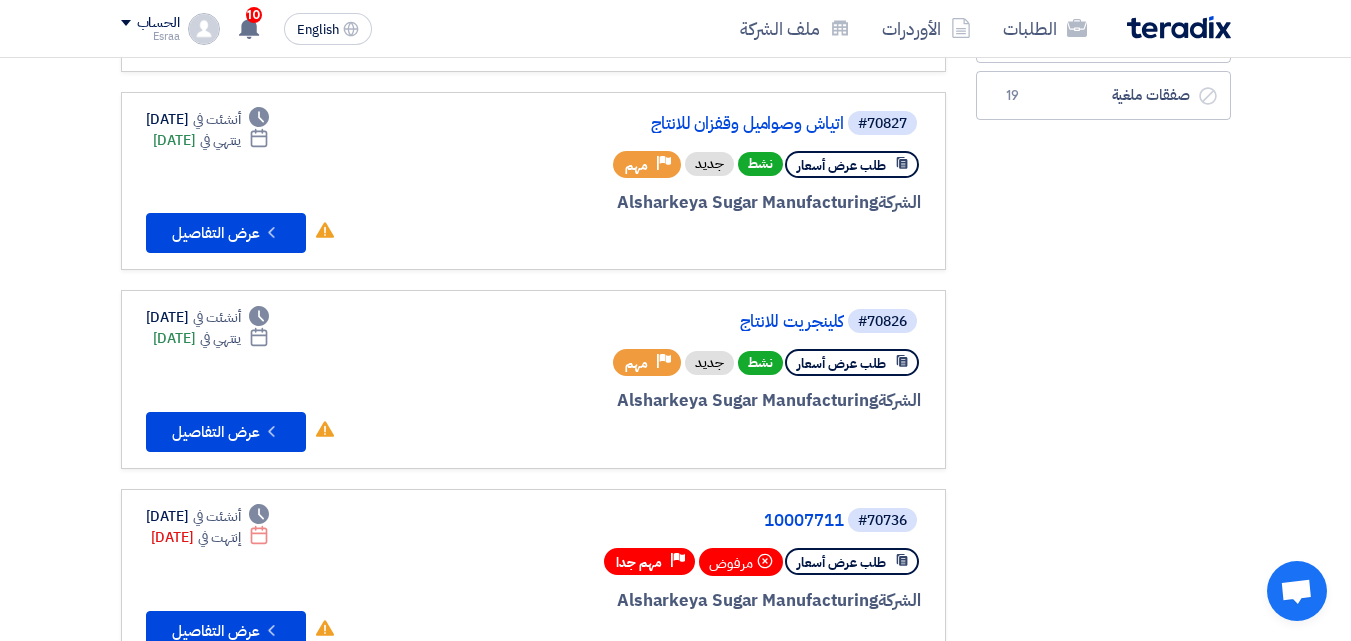scroll, scrollTop: 400, scrollLeft: 0, axis: vertical 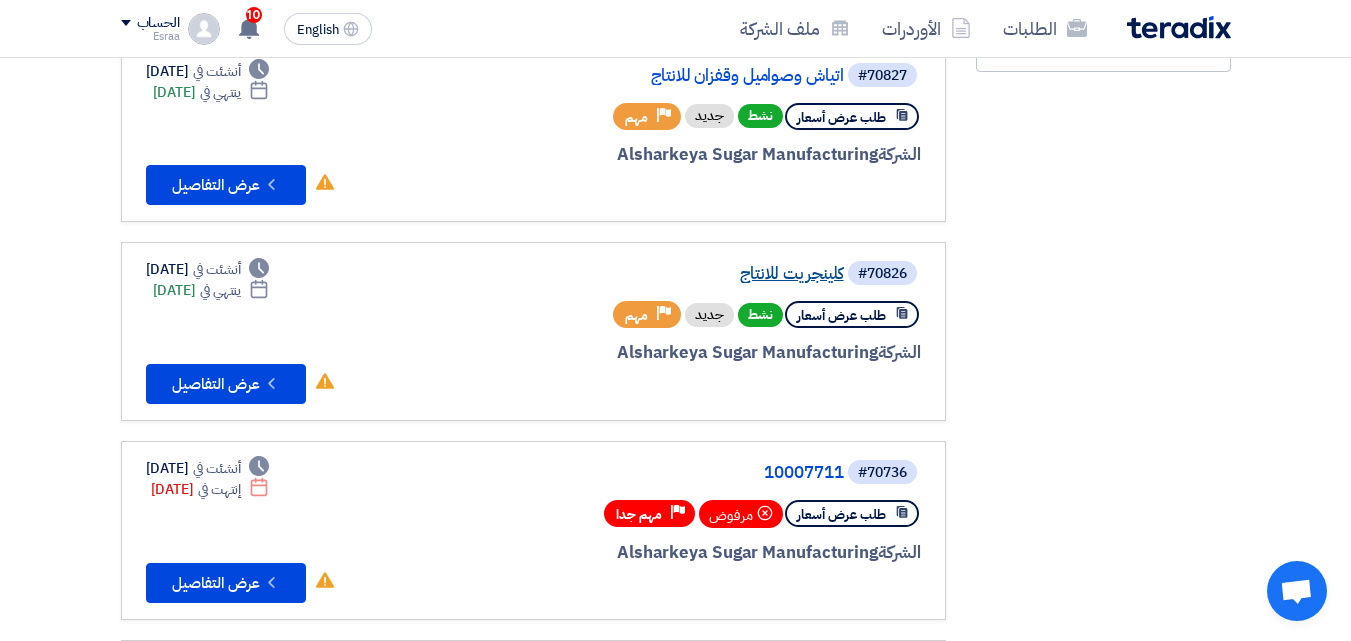 click on "كلينجريت للانتاج" 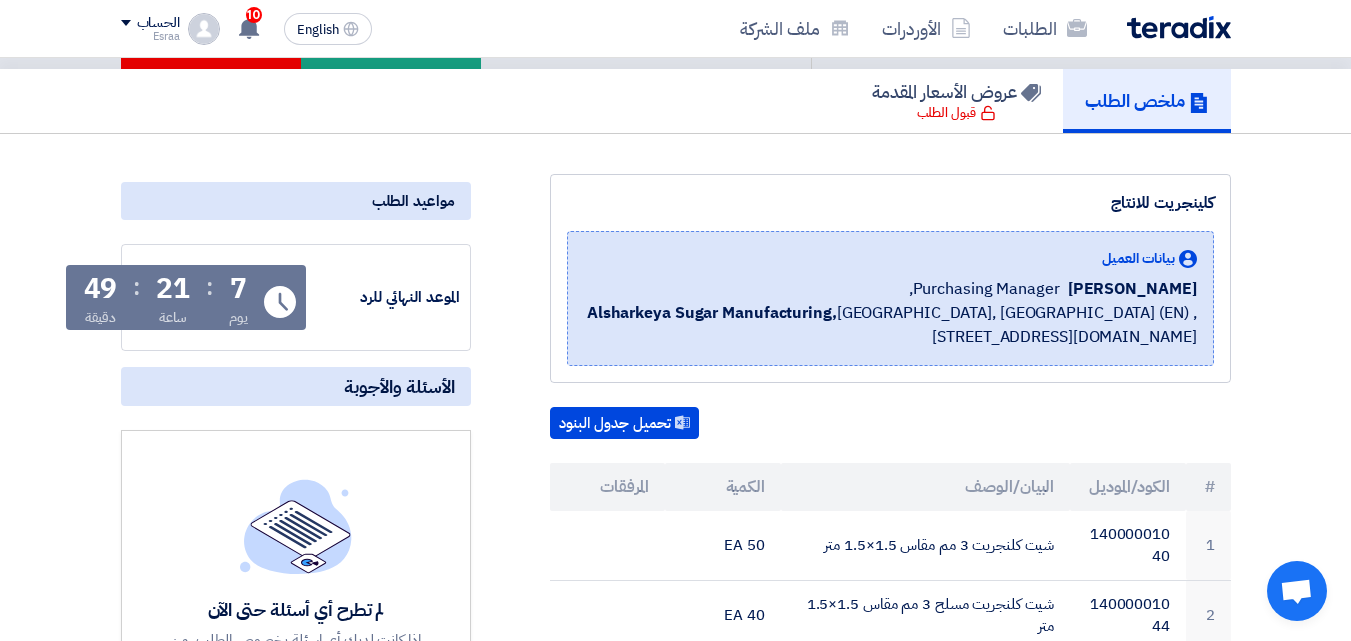 scroll, scrollTop: 0, scrollLeft: 0, axis: both 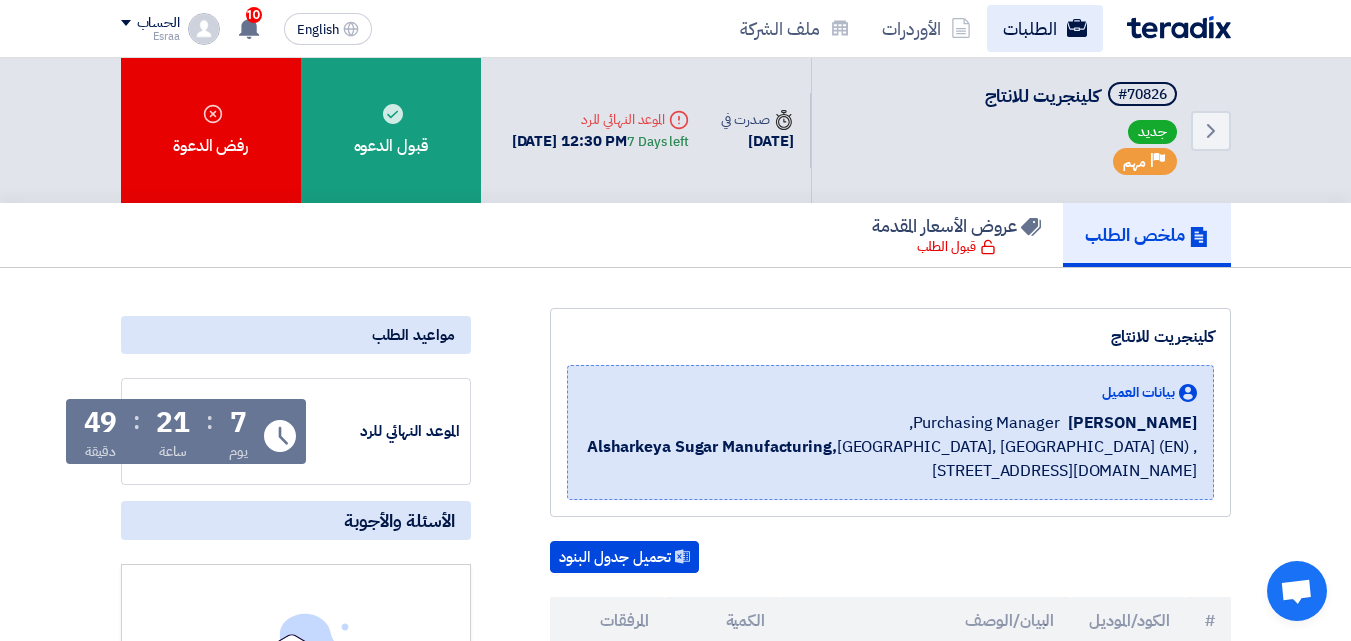 click on "الطلبات" 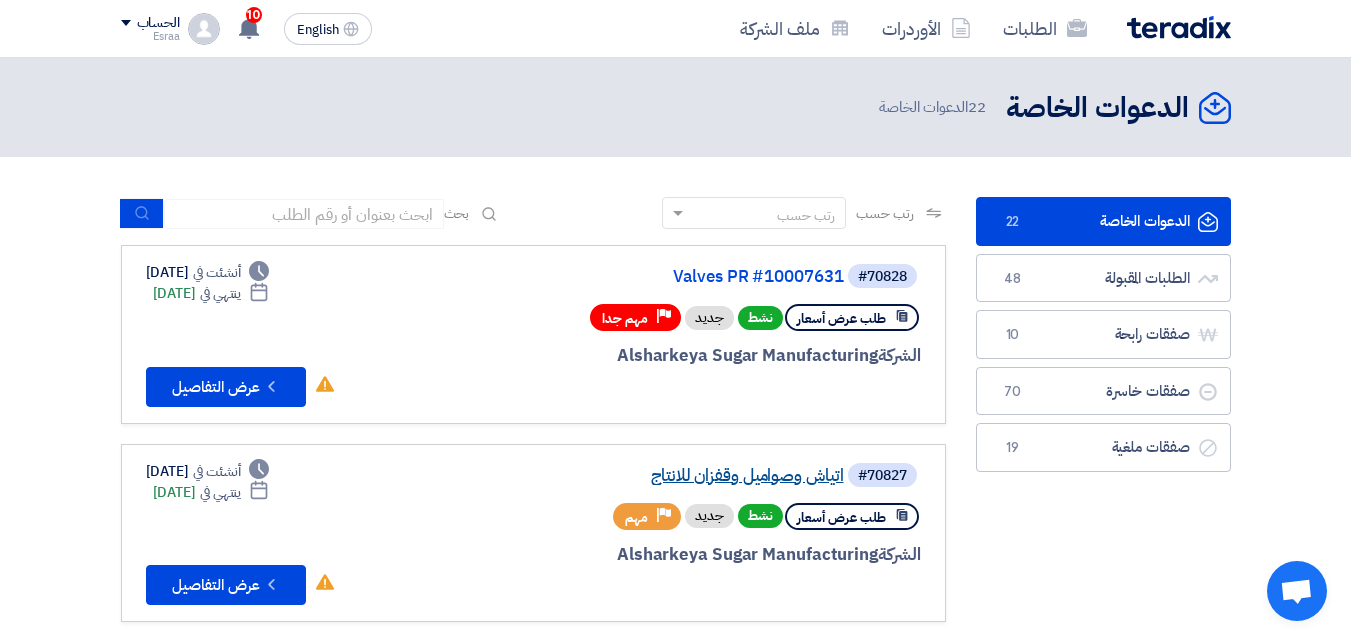 click on "اتياش وصواميل وقفزان للانتاج" 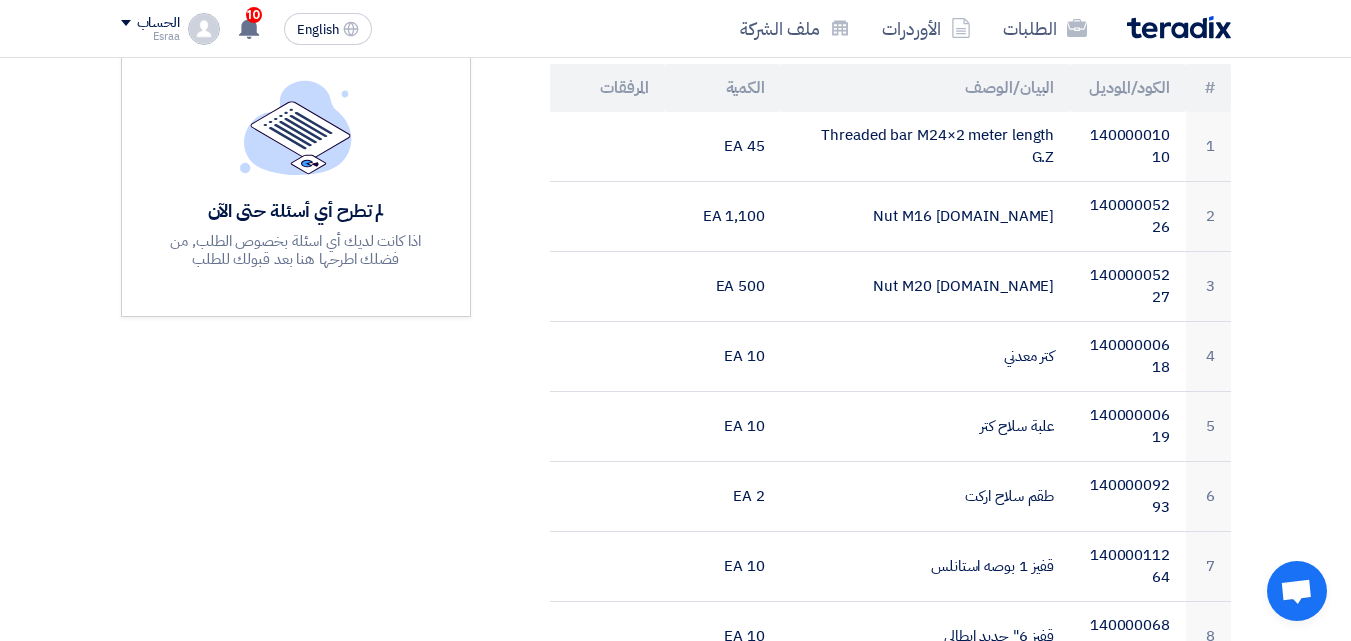 scroll, scrollTop: 500, scrollLeft: 0, axis: vertical 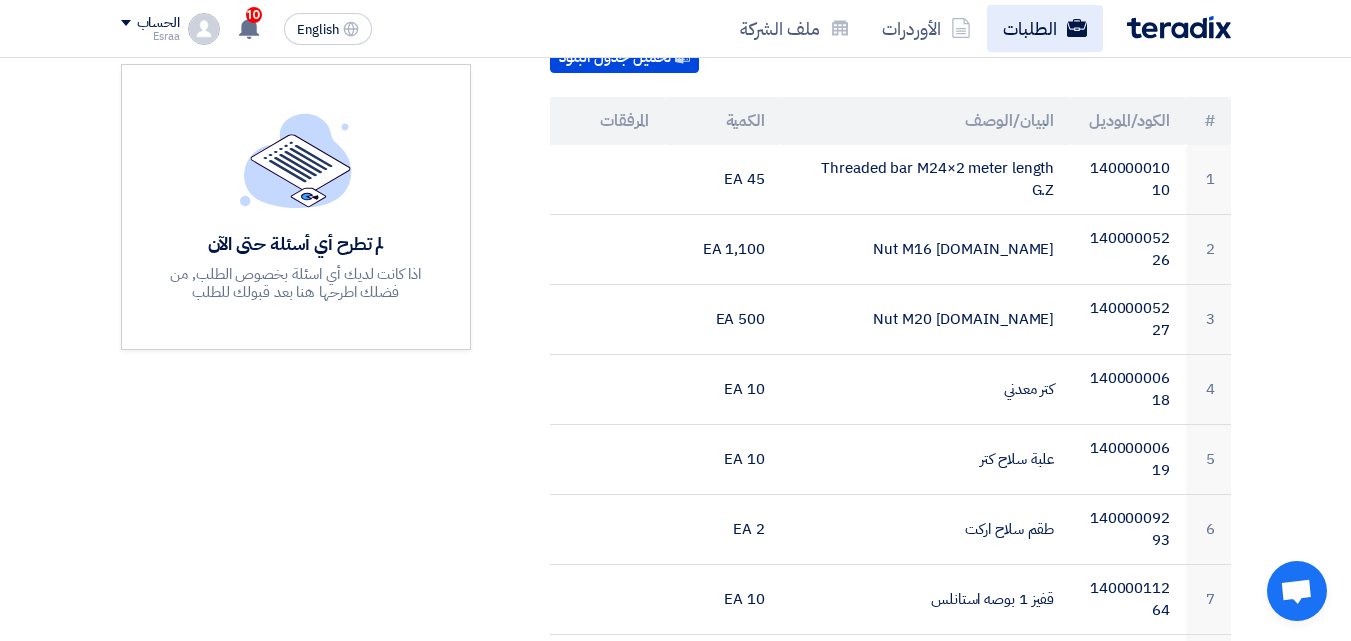 click on "الطلبات" 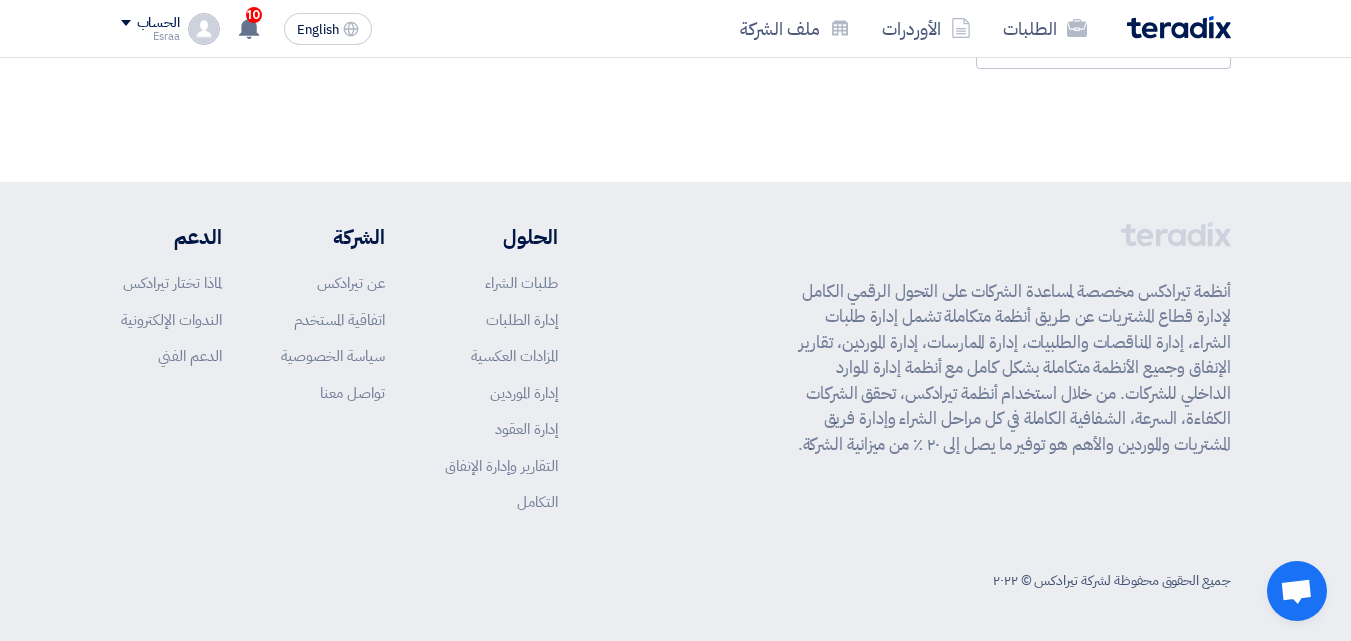 scroll, scrollTop: 0, scrollLeft: 0, axis: both 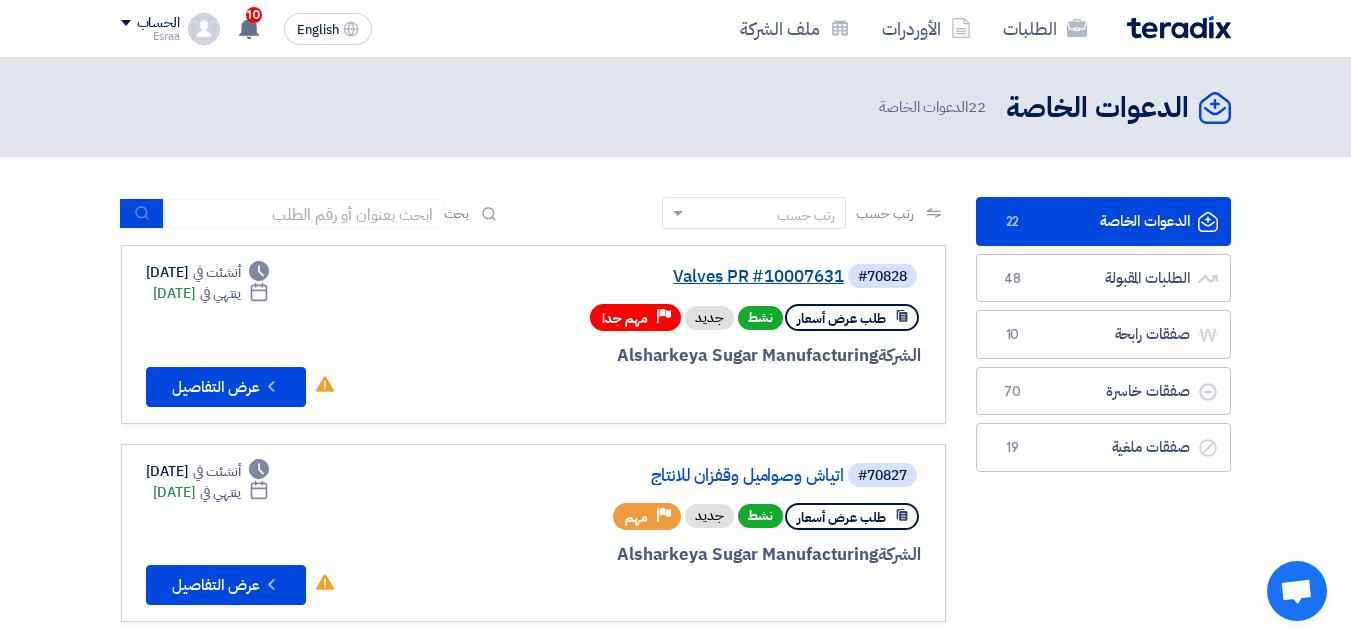 click on "Valves PR #10007631" 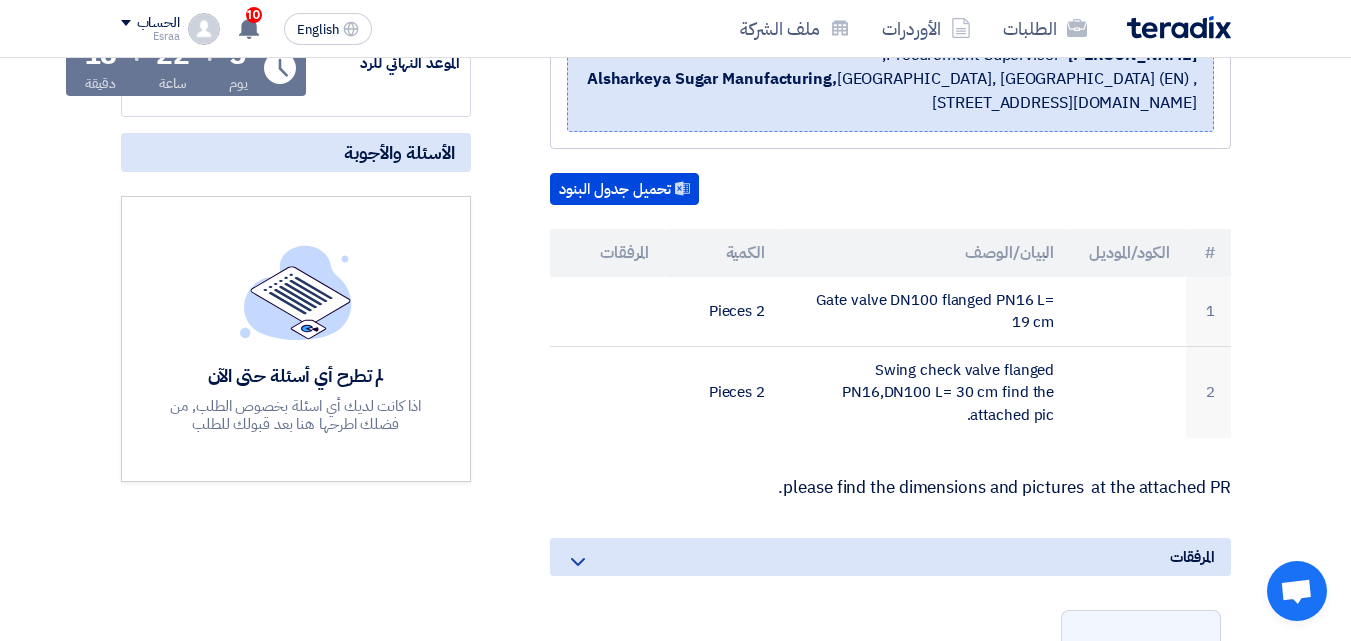 scroll, scrollTop: 400, scrollLeft: 0, axis: vertical 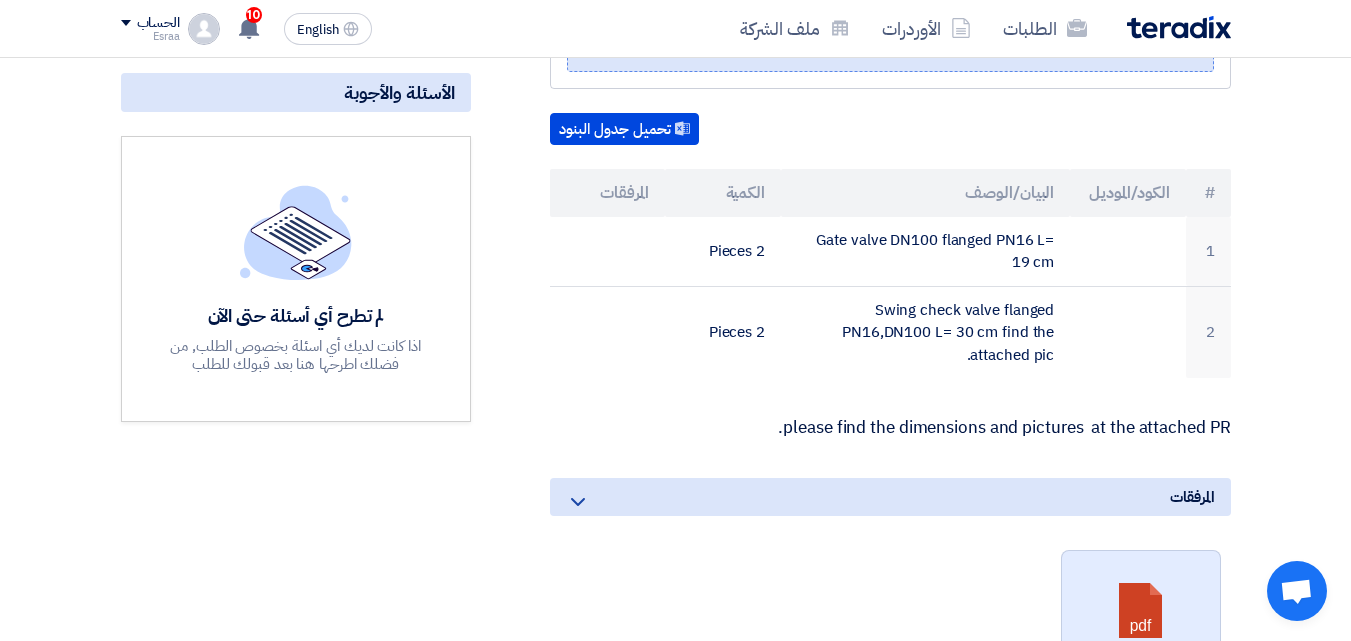 click at bounding box center [1142, 611] 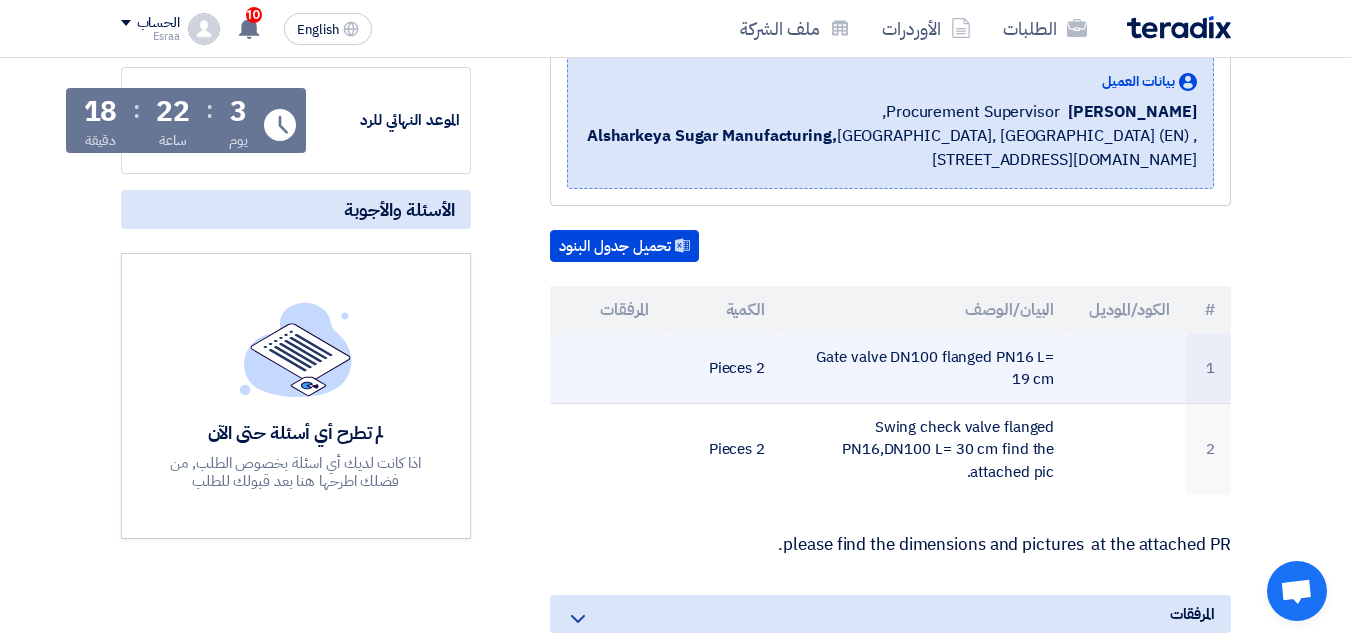 scroll, scrollTop: 200, scrollLeft: 0, axis: vertical 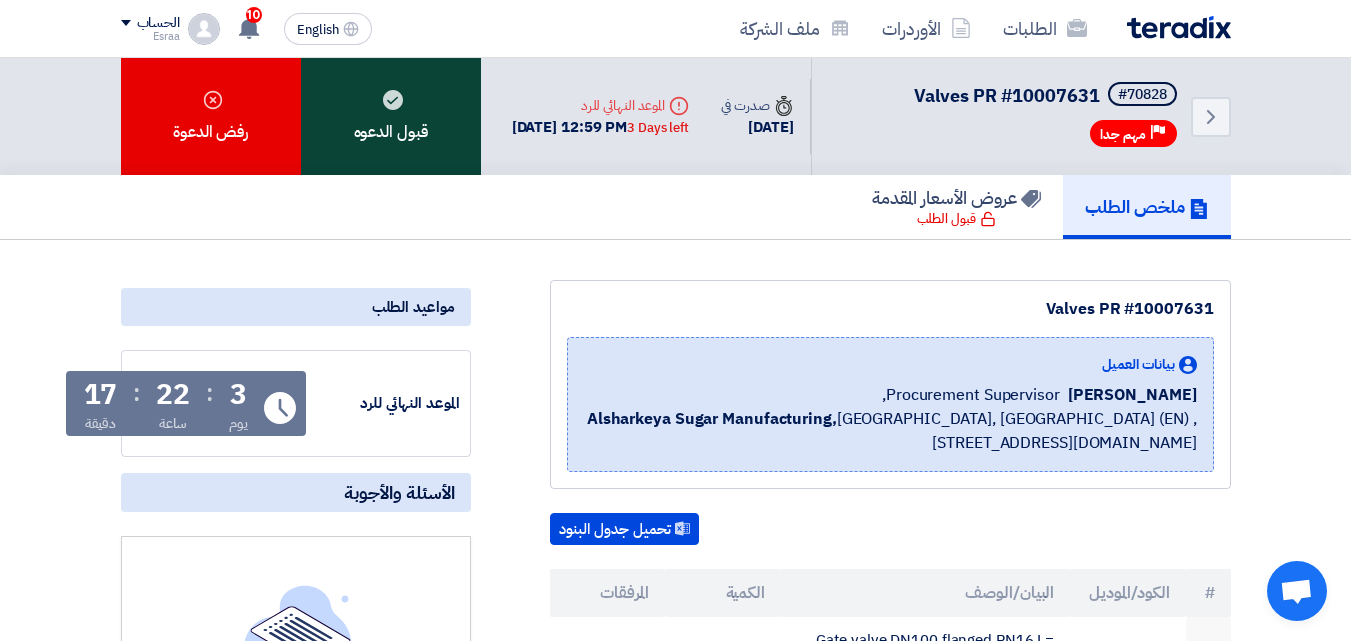 click on "قبول الدعوه" 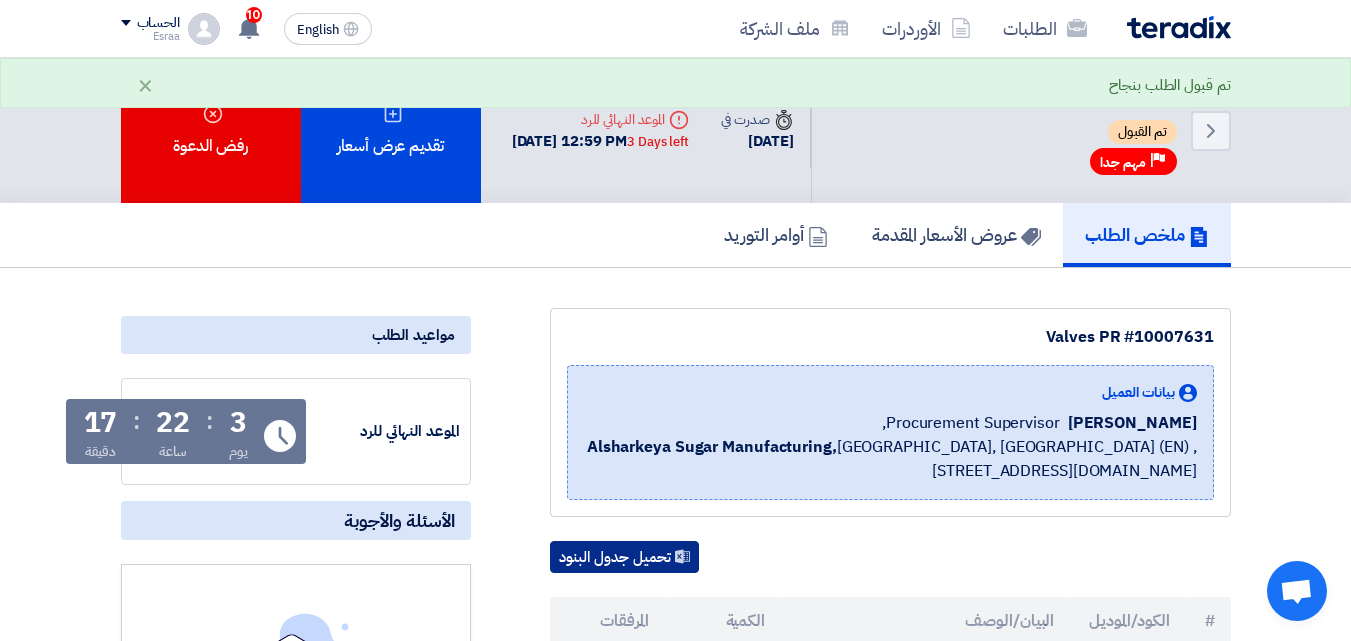 click on "تحميل جدول البنود" 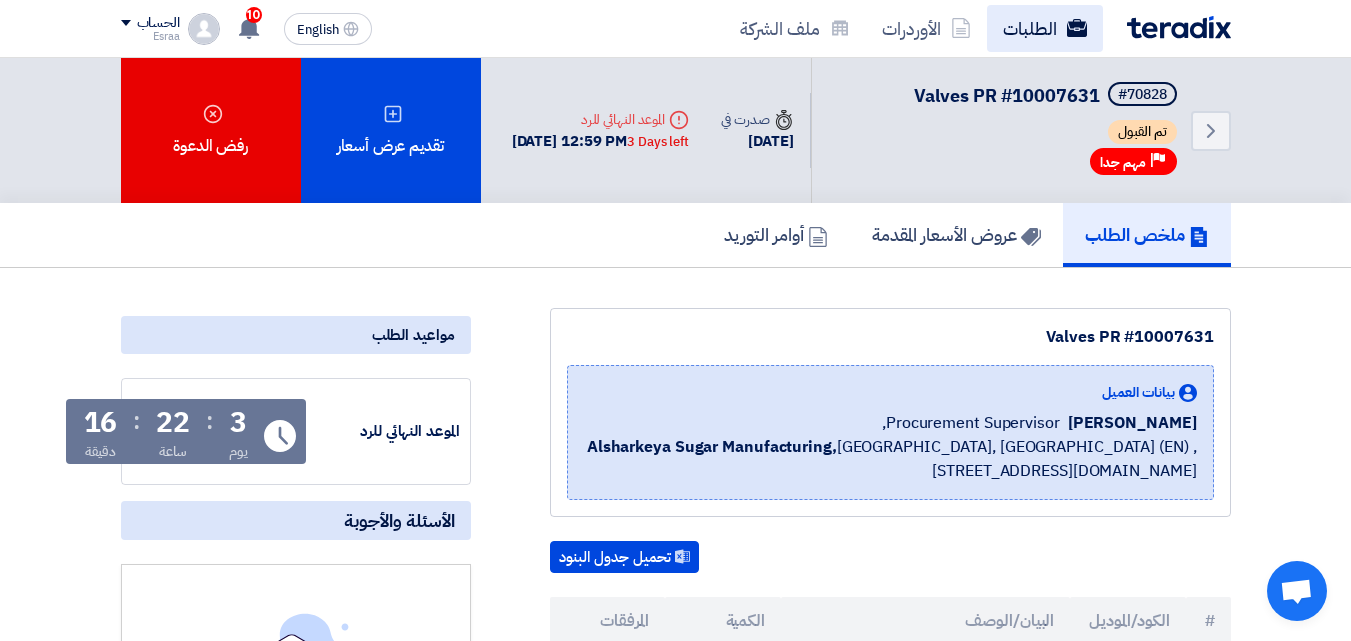 click on "الطلبات" 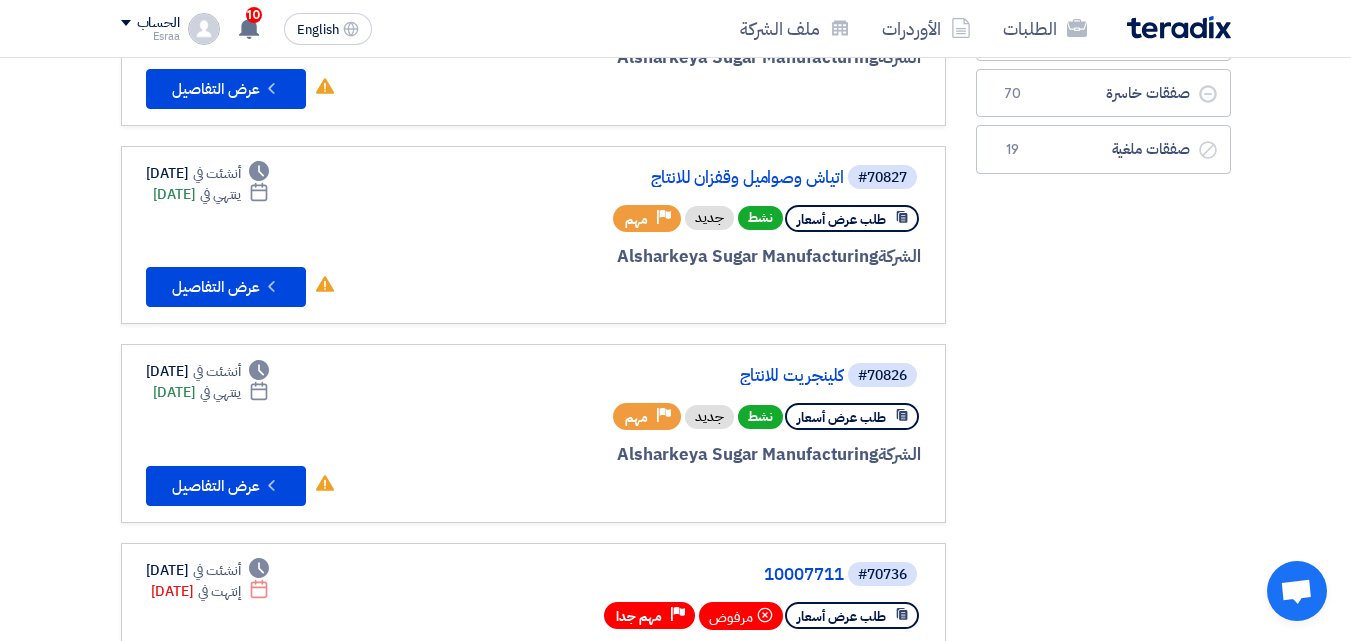 scroll, scrollTop: 300, scrollLeft: 0, axis: vertical 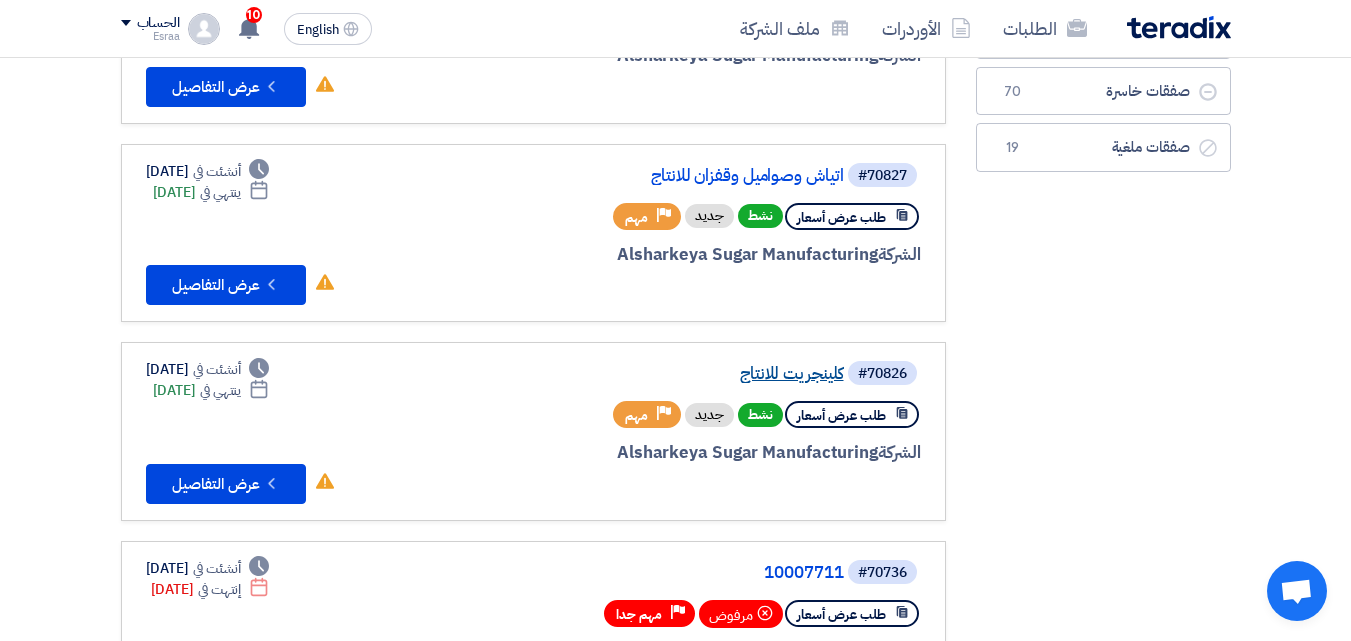 click on "كلينجريت للانتاج" 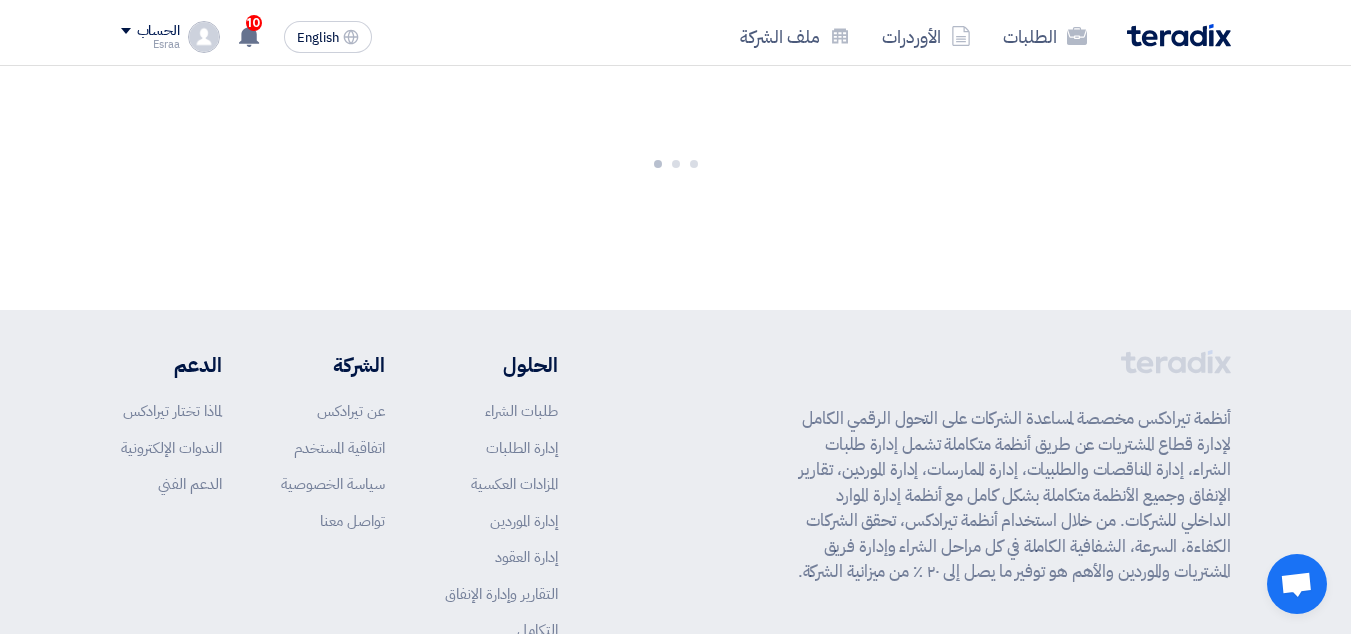 scroll, scrollTop: 0, scrollLeft: 0, axis: both 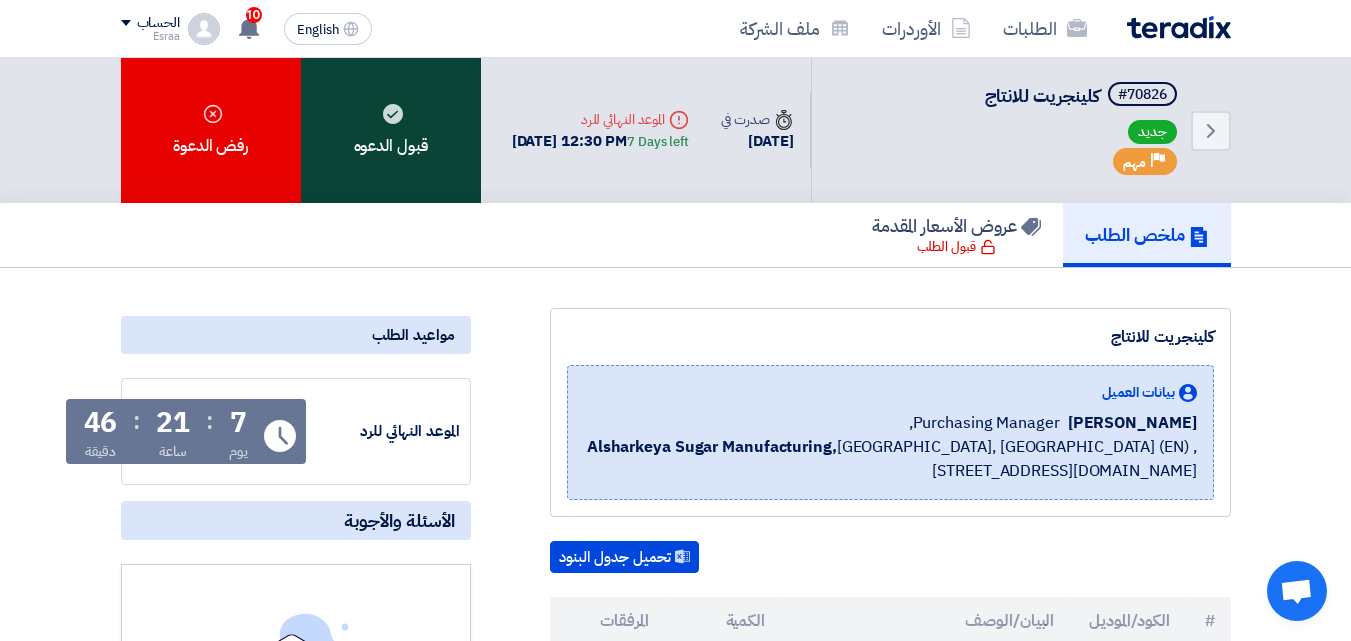 click on "قبول الدعوه" 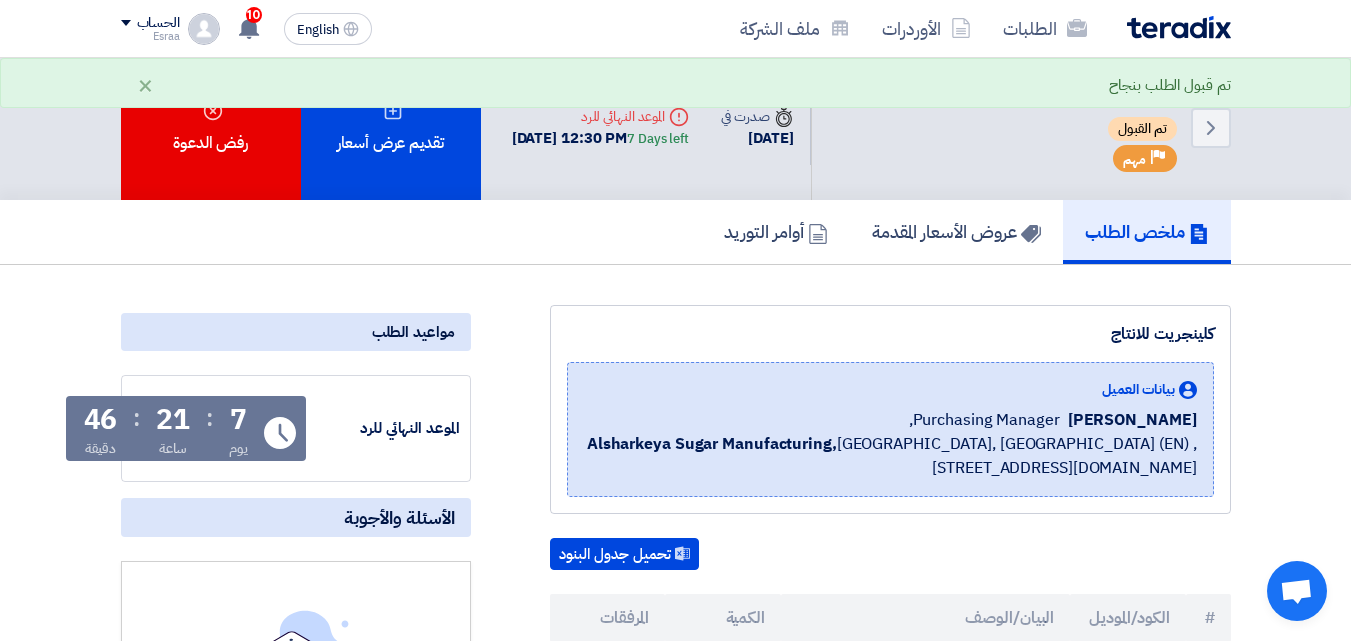 scroll, scrollTop: 0, scrollLeft: 0, axis: both 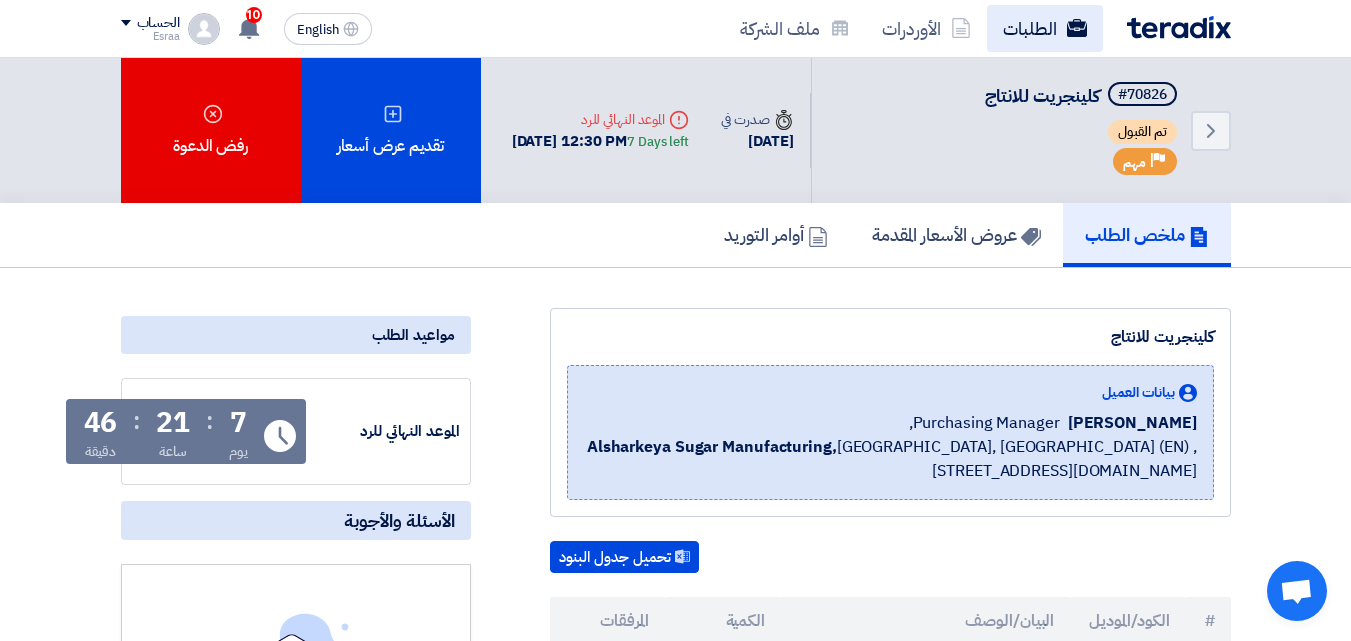 click on "الطلبات" 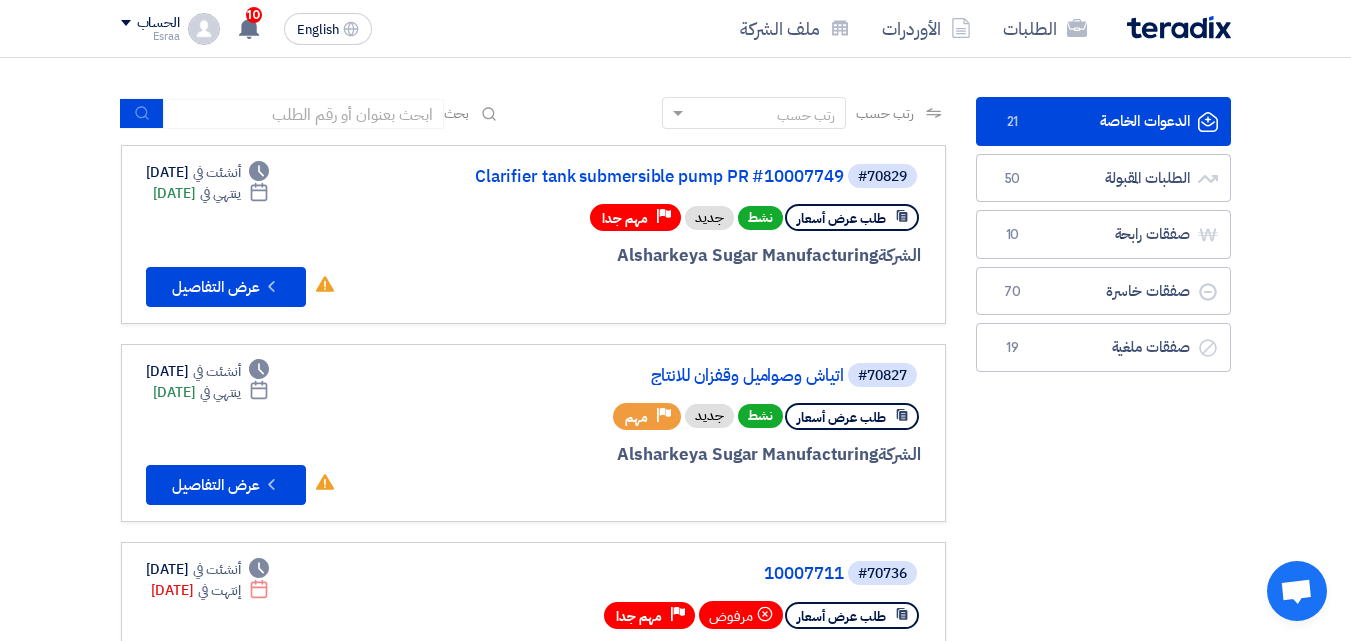 scroll, scrollTop: 0, scrollLeft: 0, axis: both 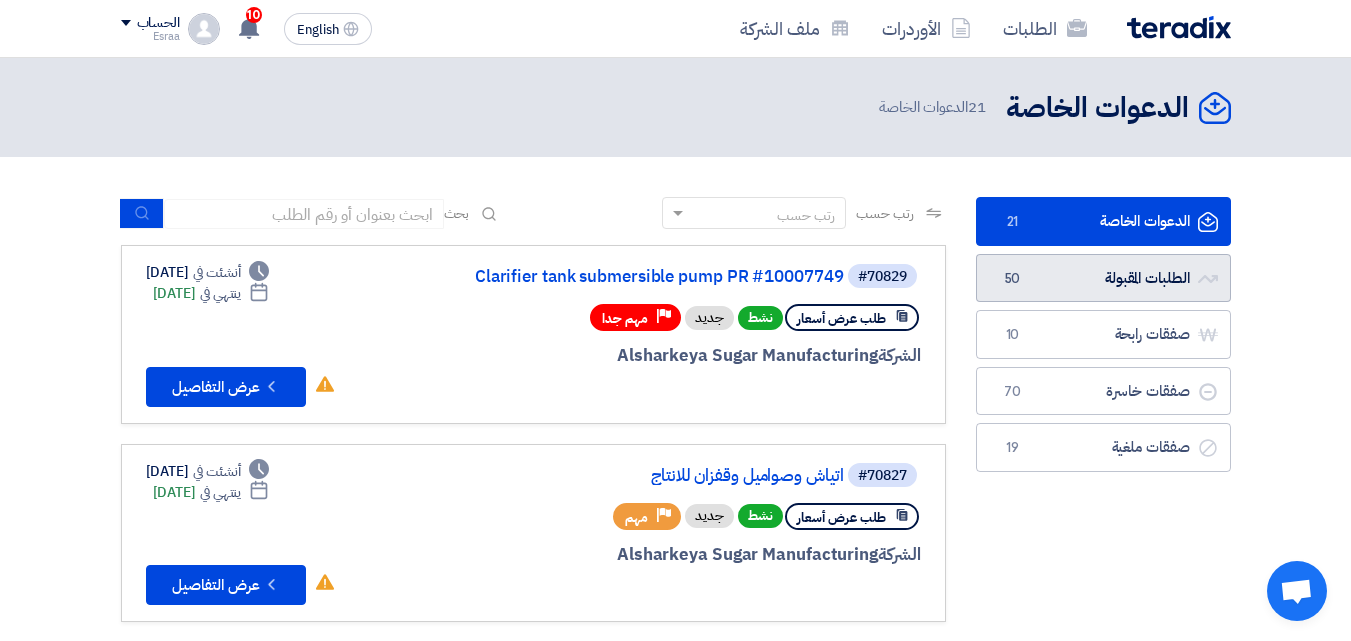 click on "الطلبات المقبولة
الطلبات المقبولة
50" 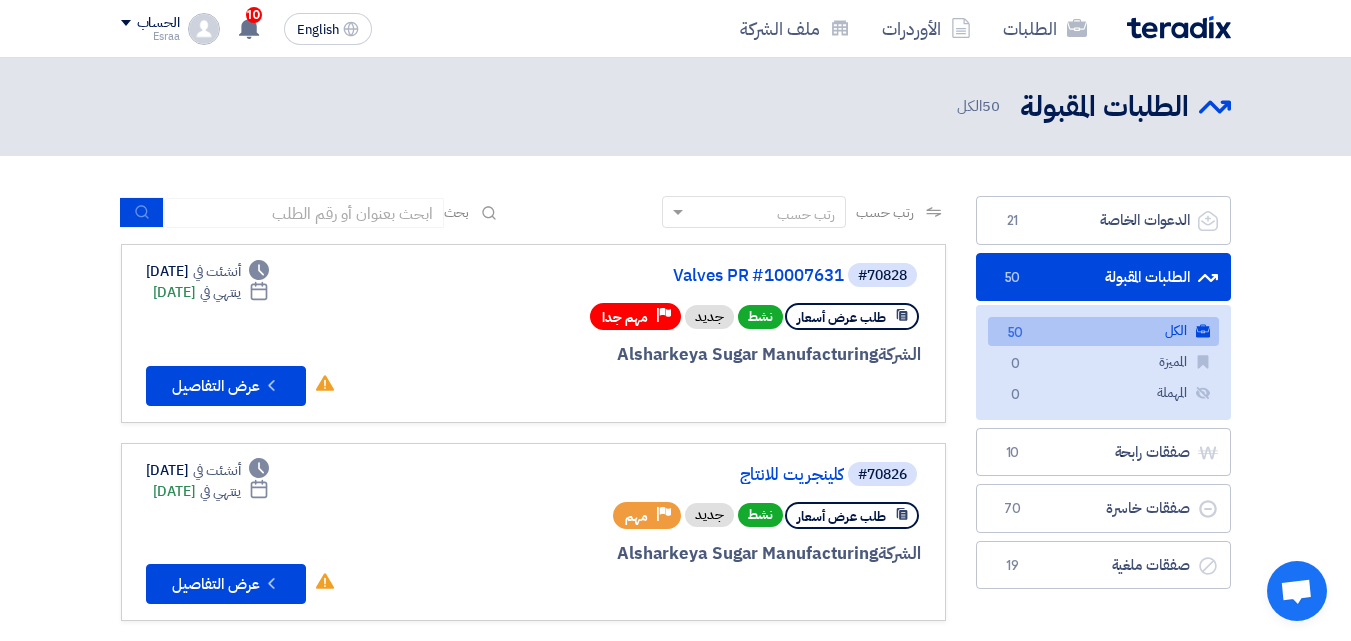 scroll, scrollTop: 0, scrollLeft: 0, axis: both 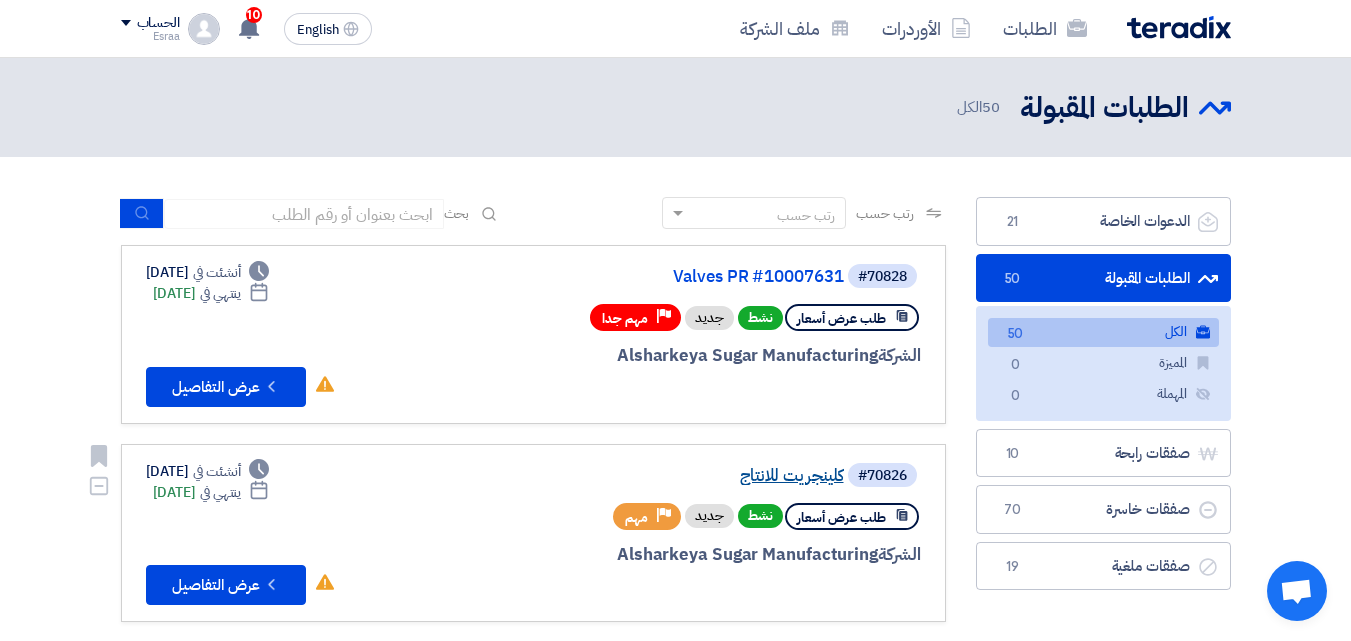 click on "كلينجريت للانتاج" 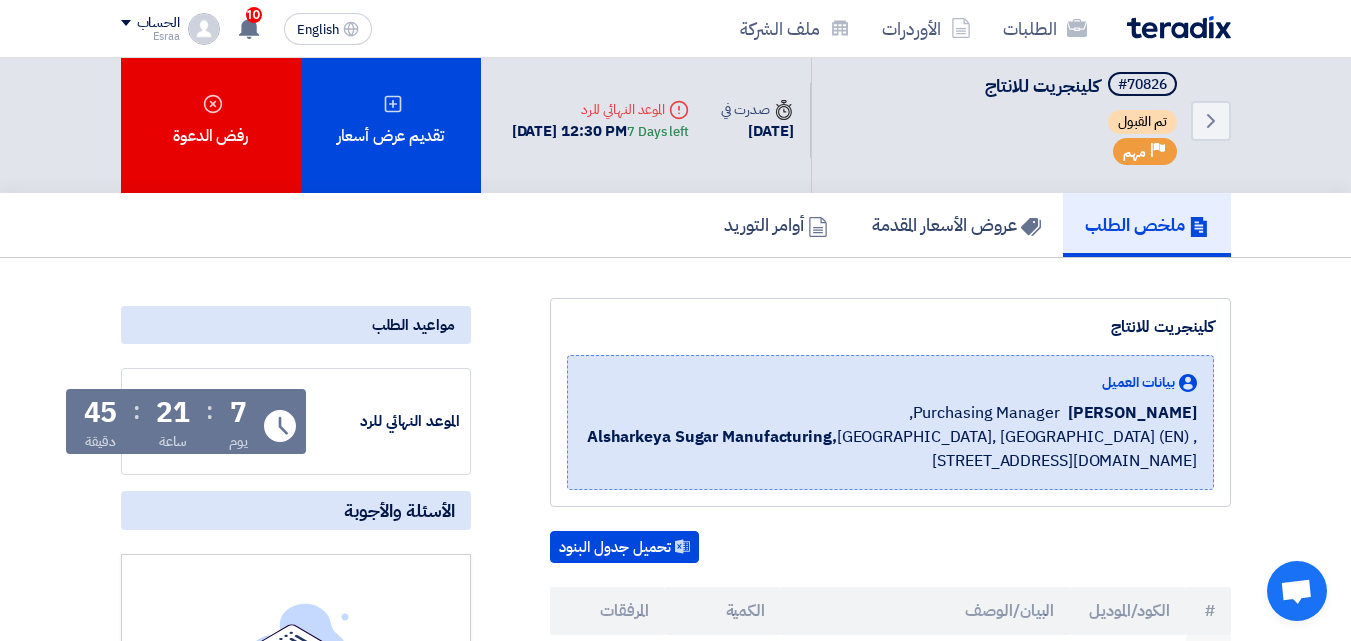 scroll, scrollTop: 0, scrollLeft: 0, axis: both 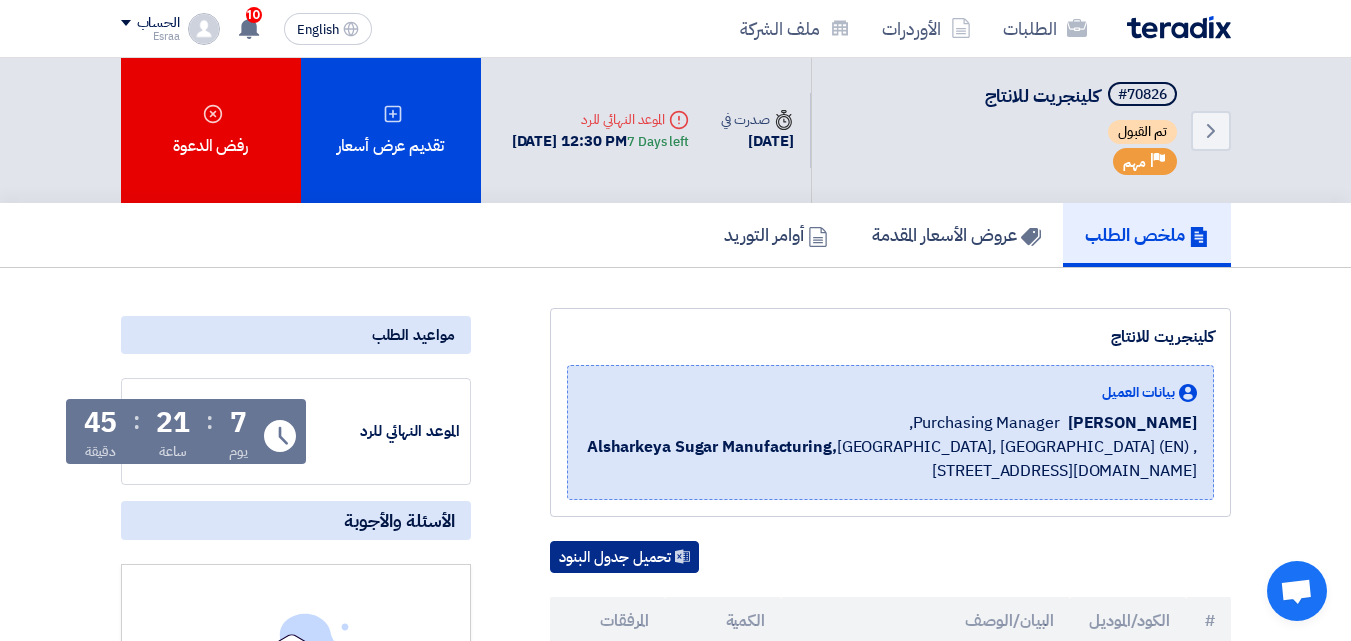click on "تحميل جدول البنود" 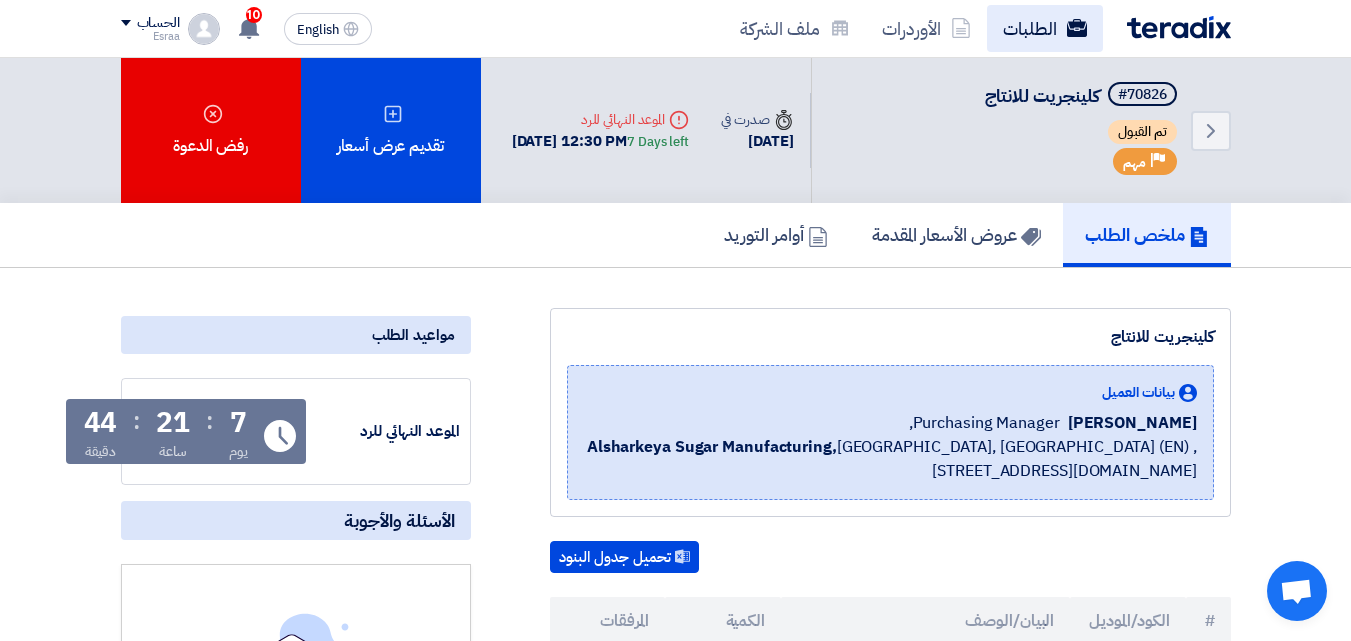 click on "الطلبات" 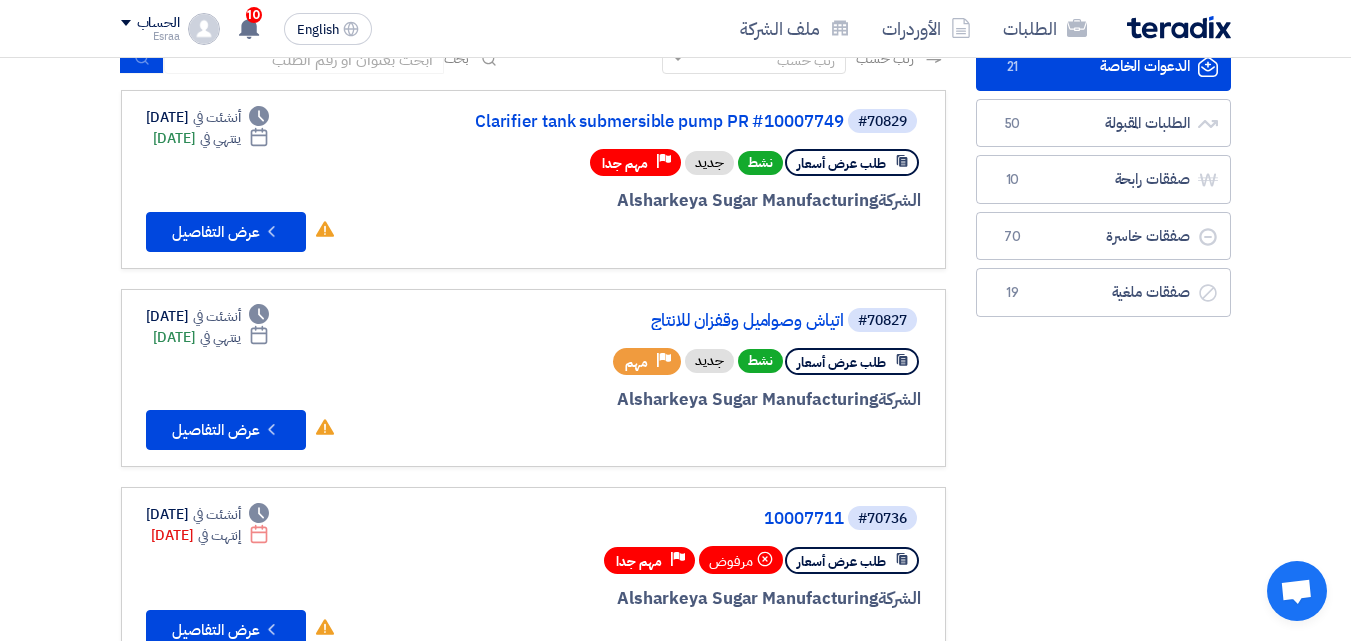 scroll, scrollTop: 0, scrollLeft: 0, axis: both 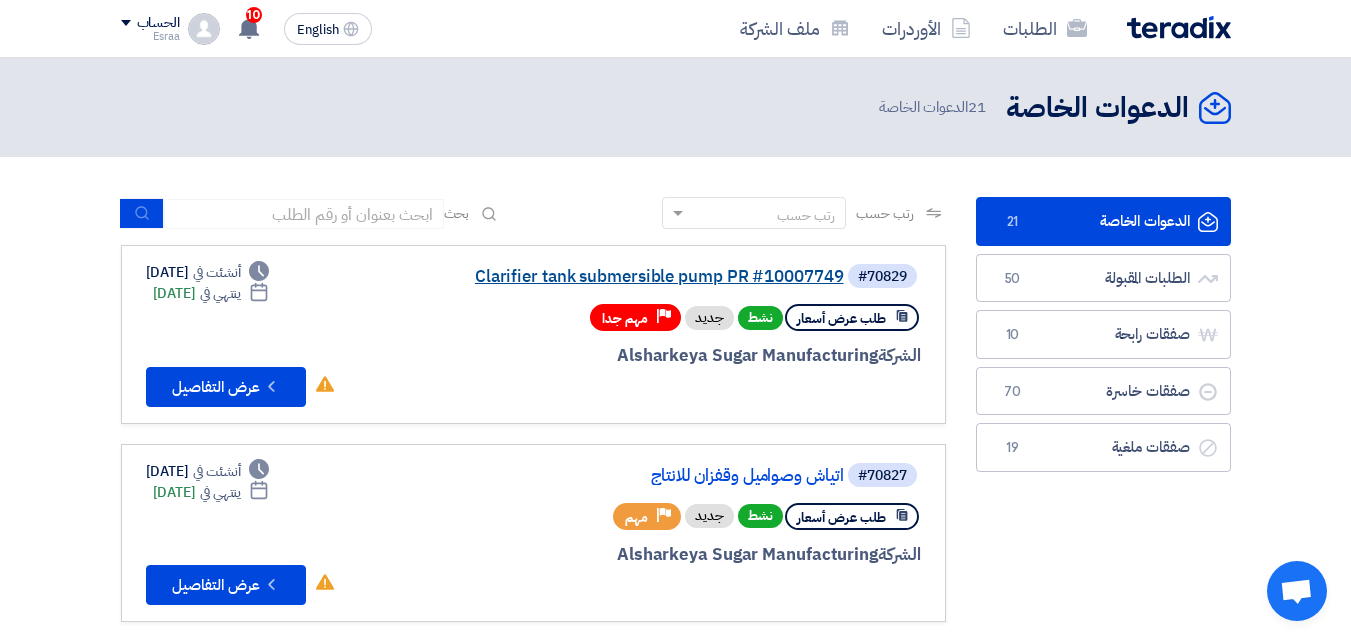 click on "Clarifier tank submersible pump PR #10007749" 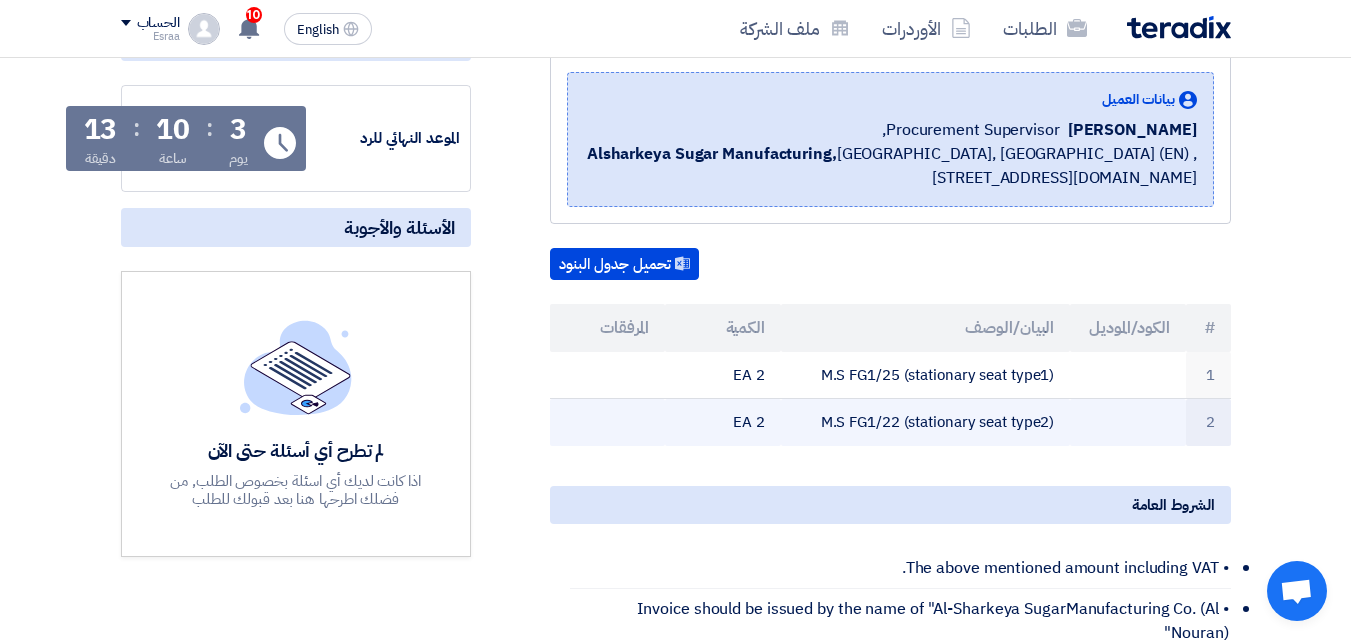 scroll, scrollTop: 300, scrollLeft: 0, axis: vertical 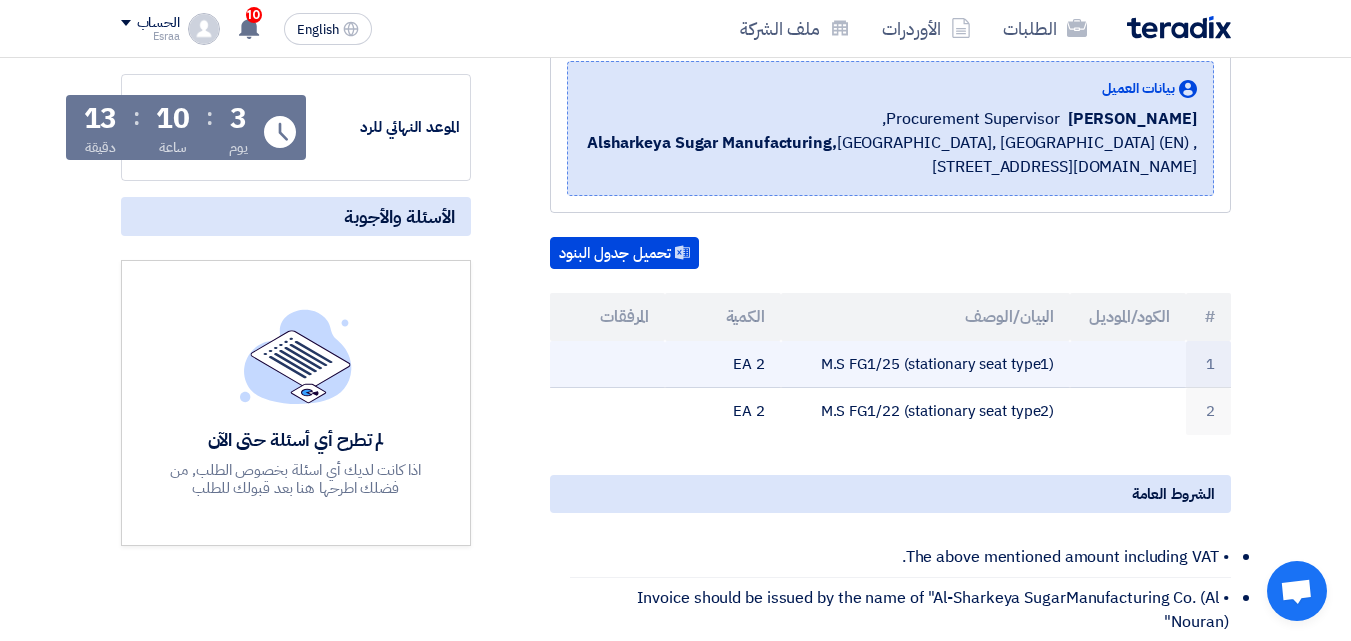 drag, startPoint x: 820, startPoint y: 367, endPoint x: 1075, endPoint y: 348, distance: 255.70686 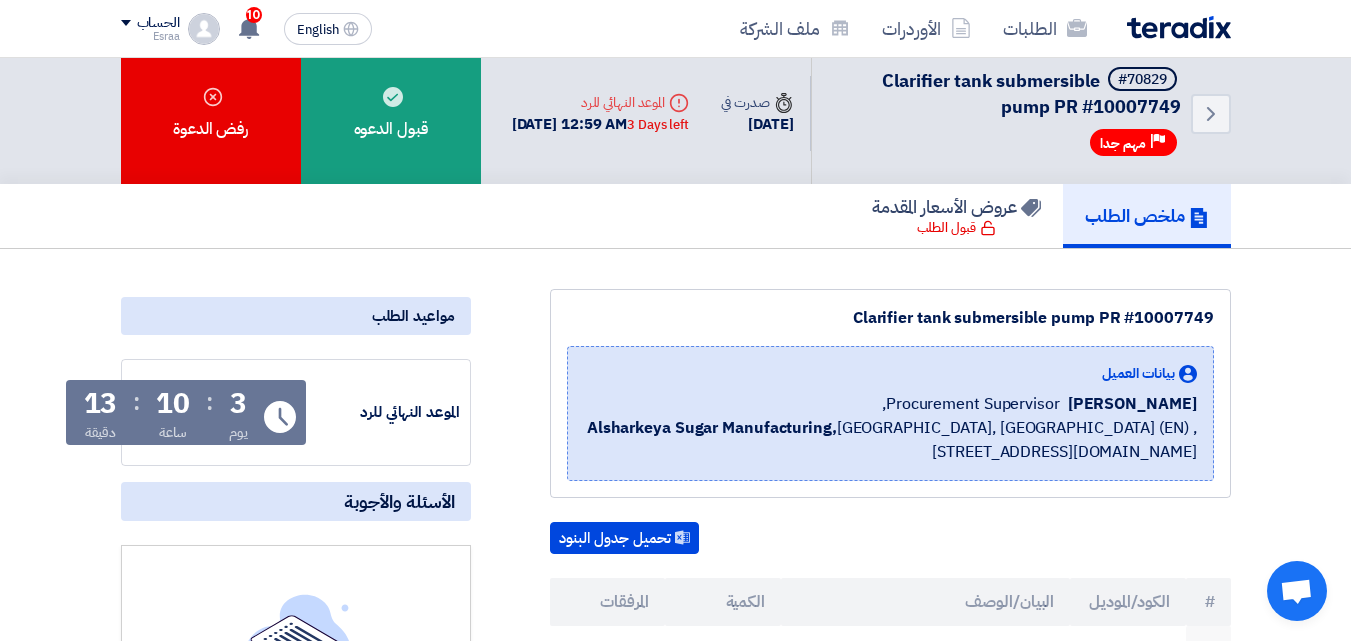 scroll, scrollTop: 300, scrollLeft: 0, axis: vertical 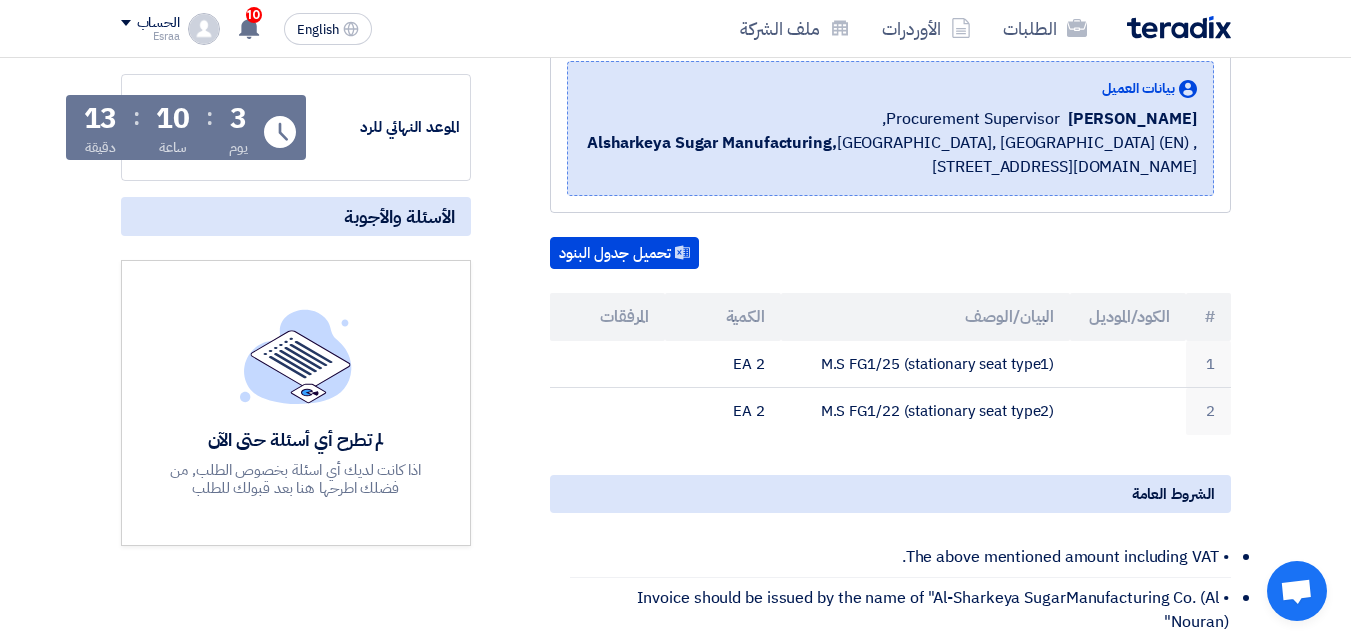 click 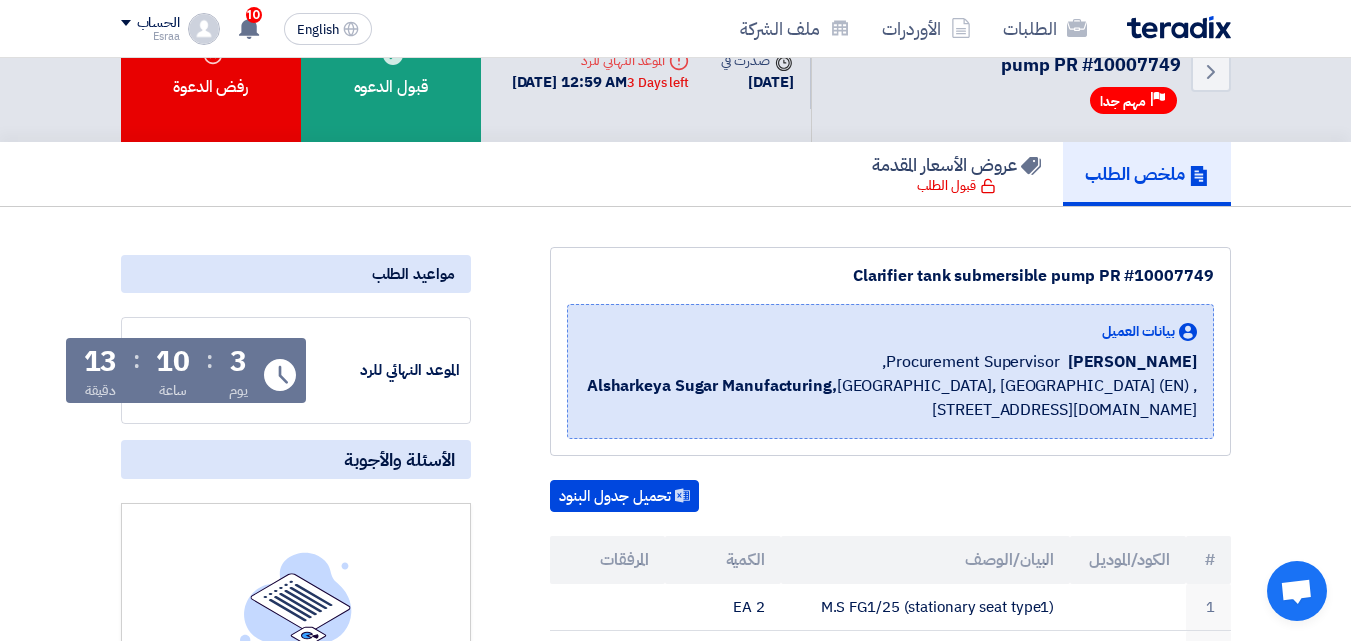 scroll, scrollTop: 45, scrollLeft: 0, axis: vertical 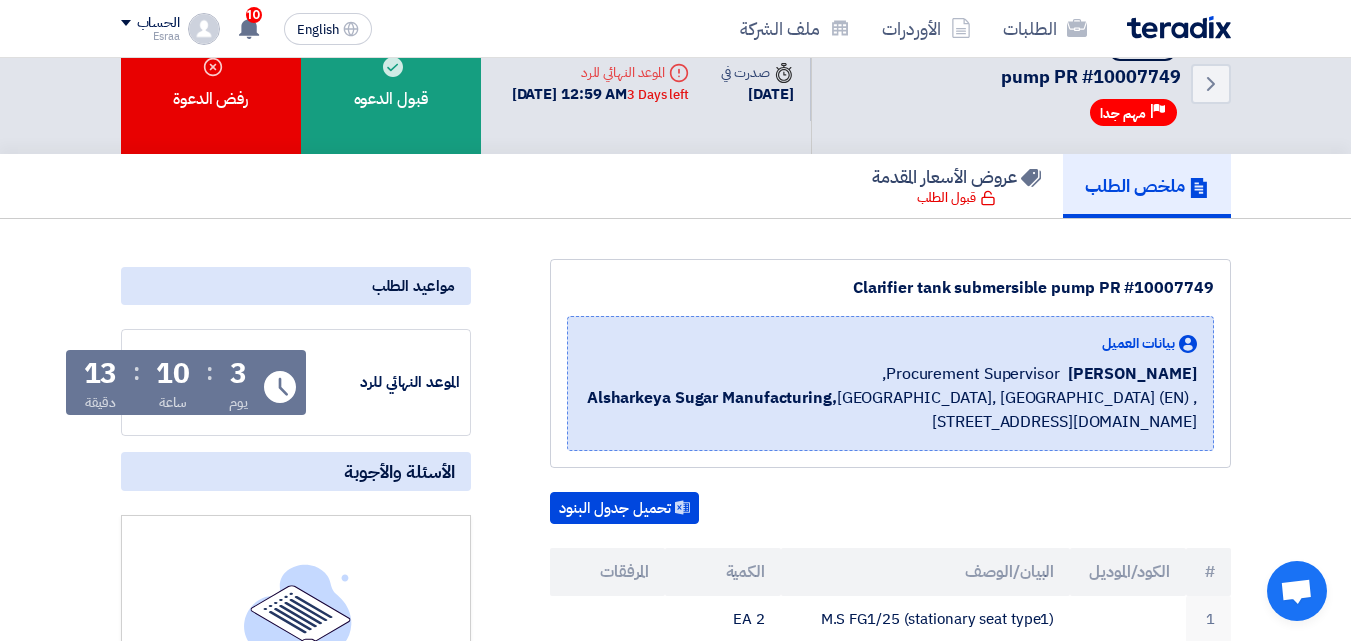 click on "الأسئلة والأجوبة" 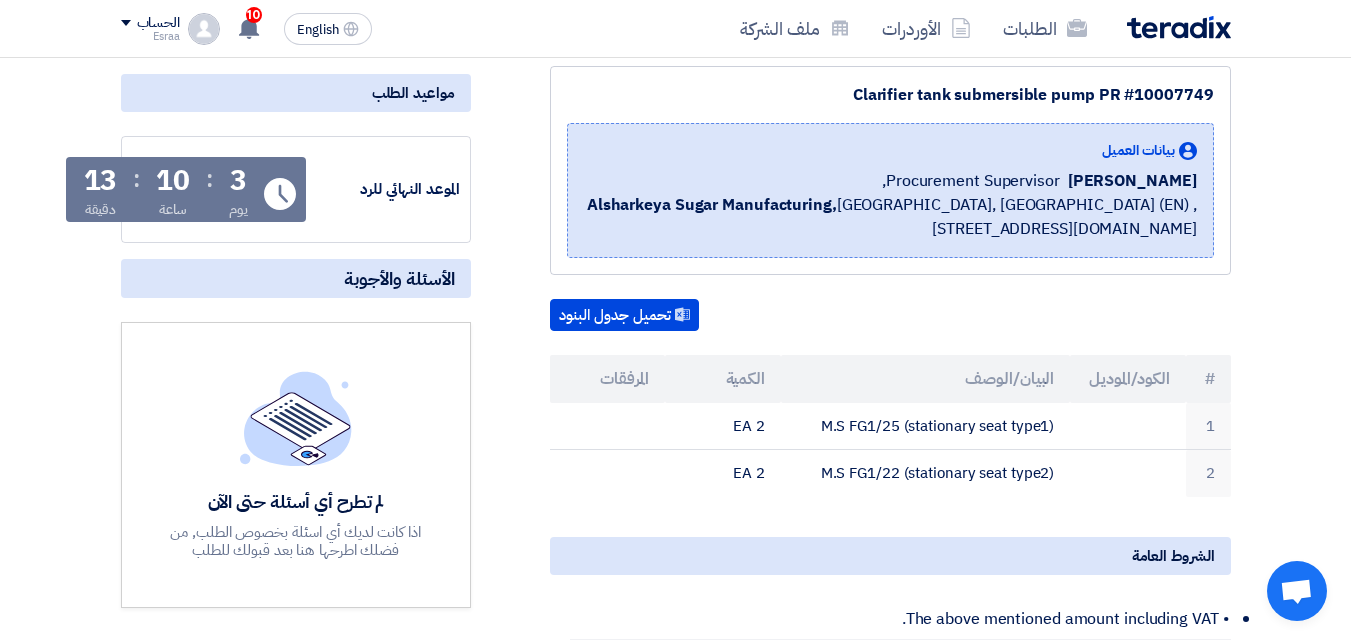 scroll, scrollTop: 0, scrollLeft: 0, axis: both 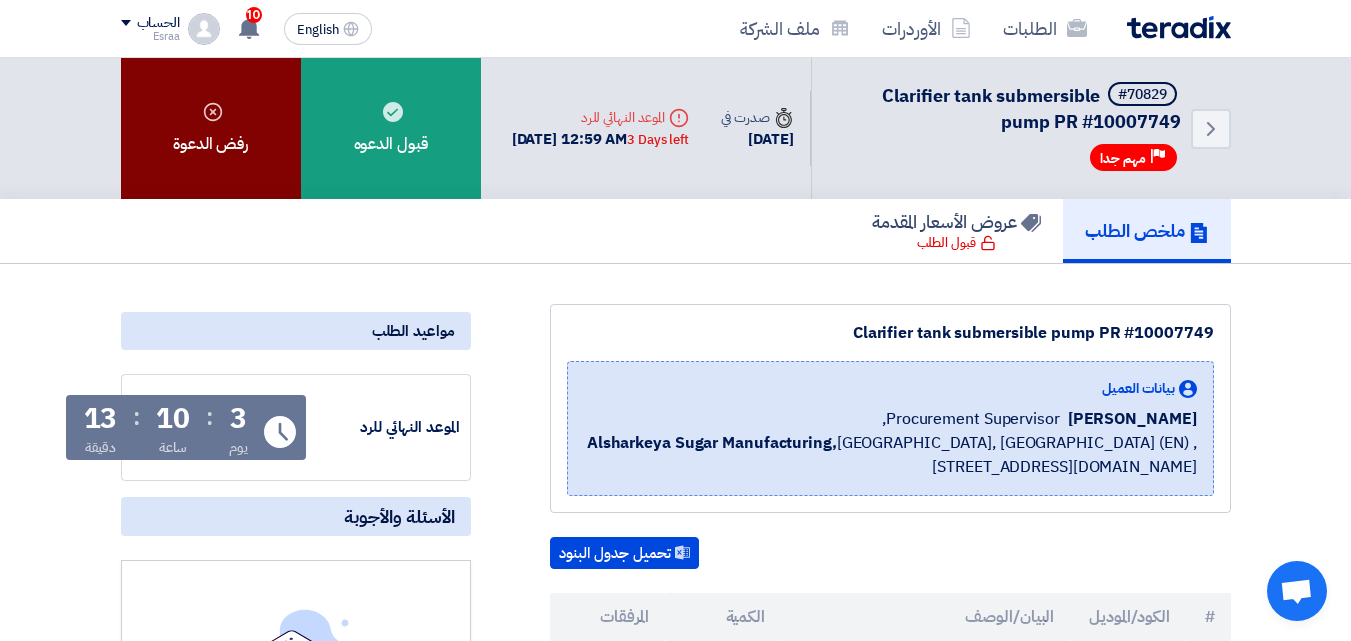 click on "رفض الدعوة" 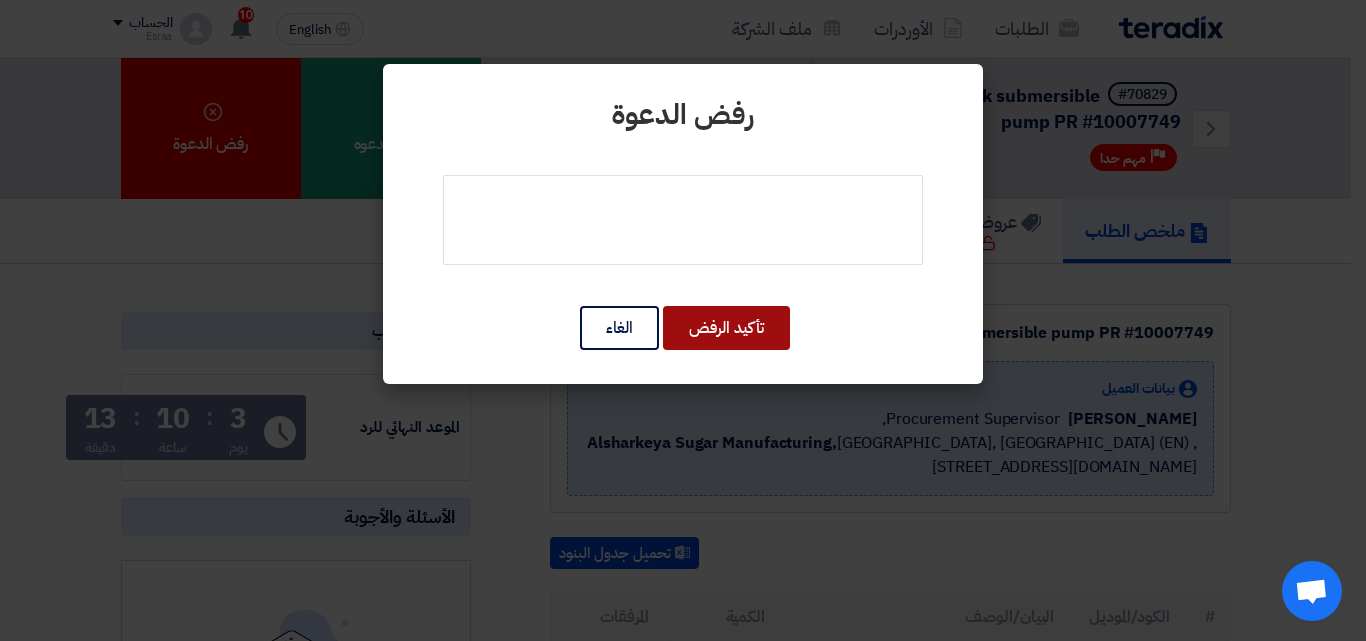 click on "تأكيد الرفض" 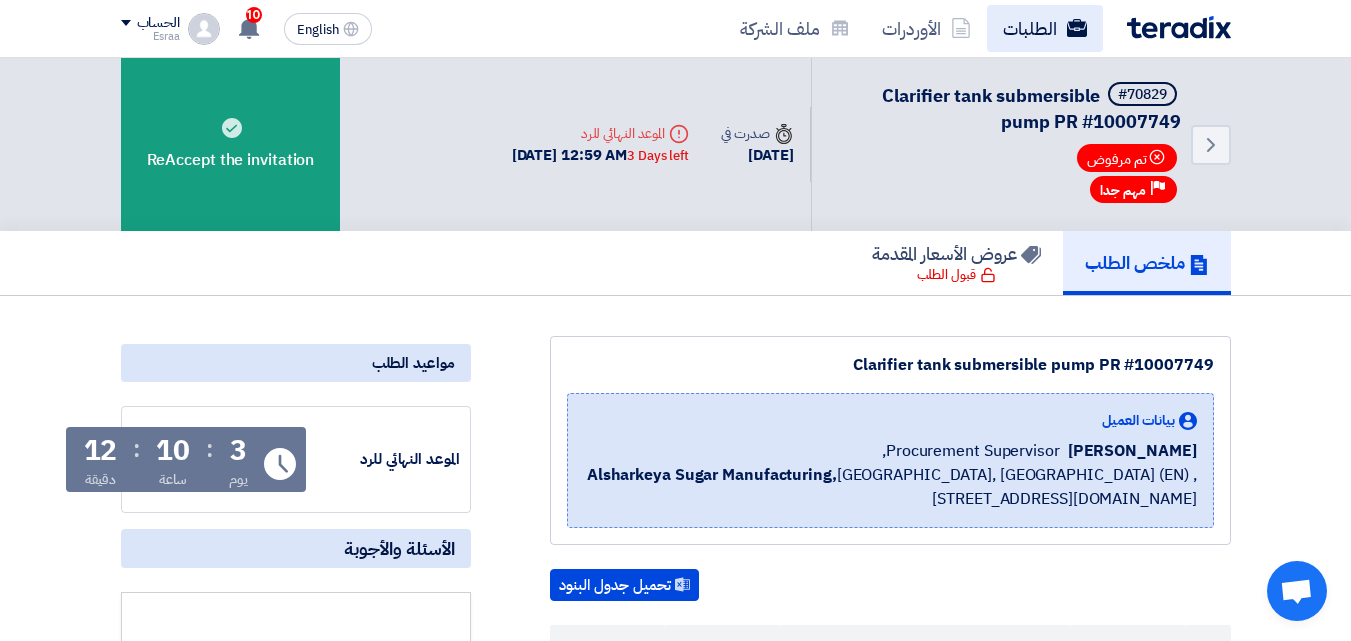 click on "الطلبات" 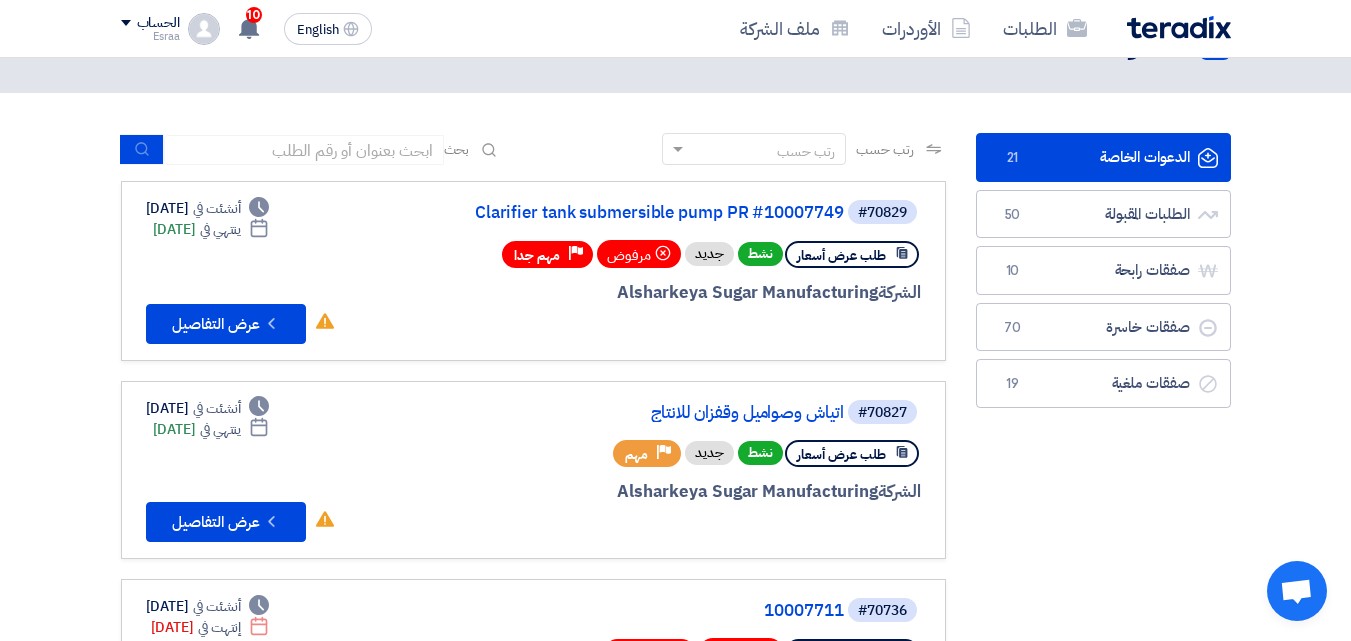 scroll, scrollTop: 100, scrollLeft: 0, axis: vertical 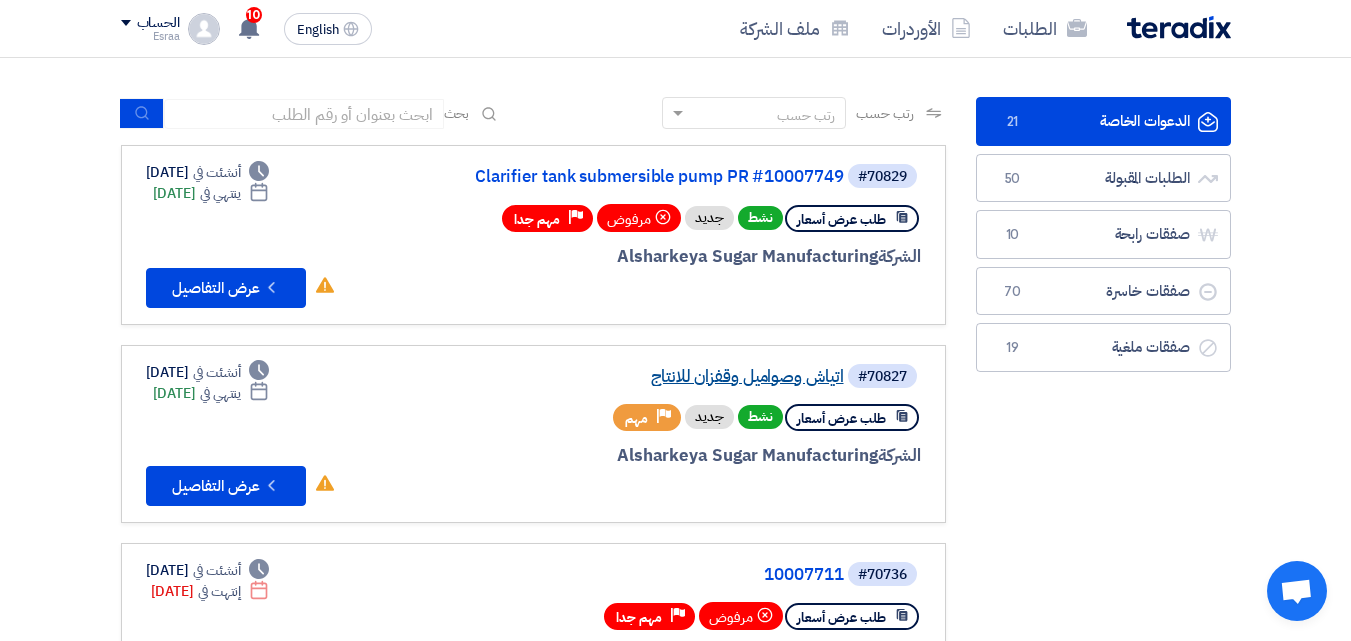 click on "اتياش وصواميل وقفزان للانتاج" 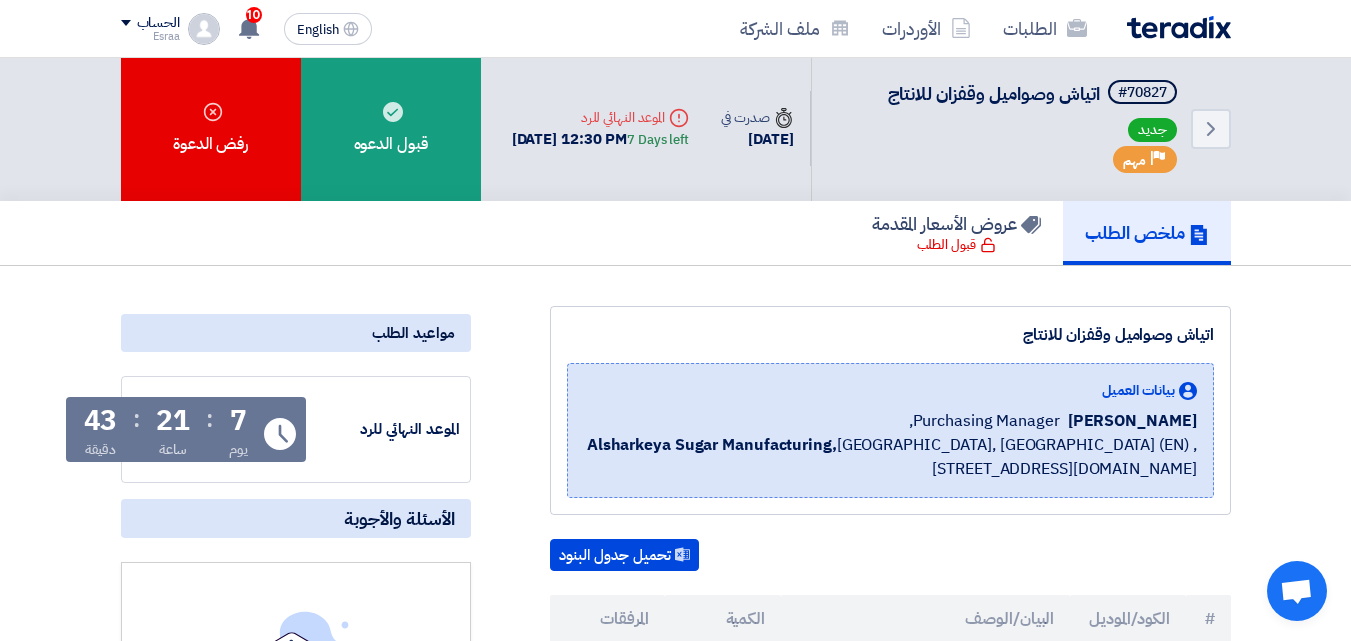 scroll, scrollTop: 0, scrollLeft: 0, axis: both 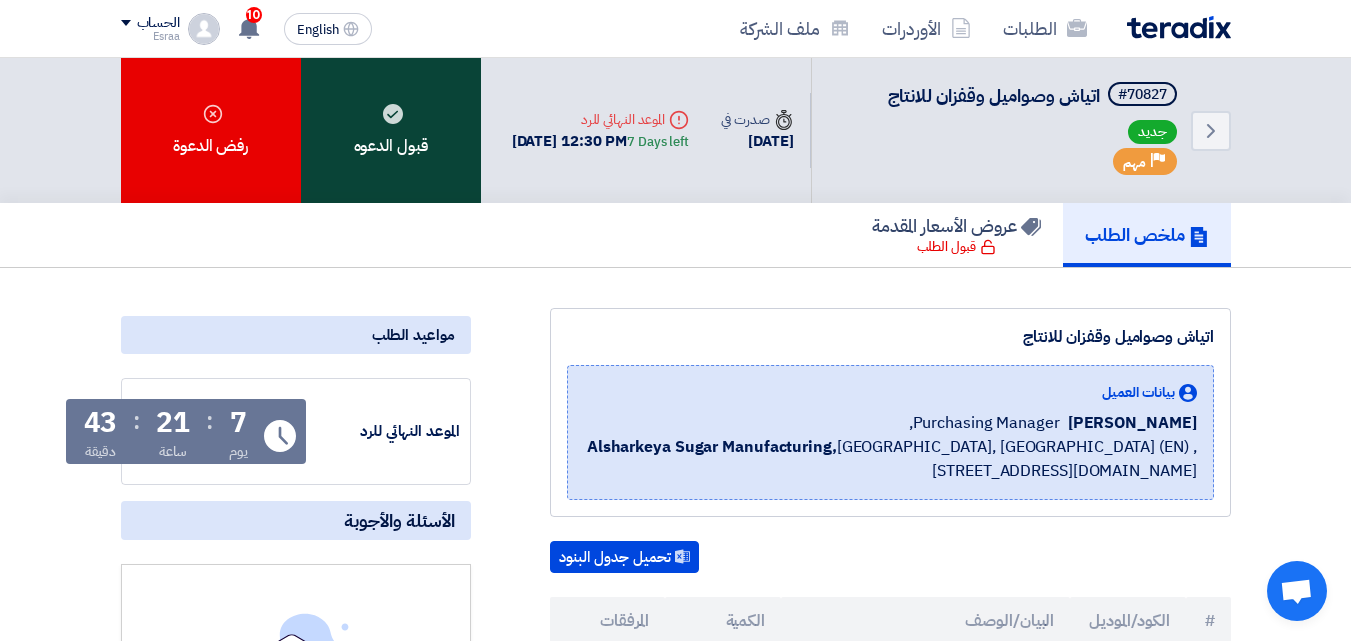 click on "قبول الدعوه" 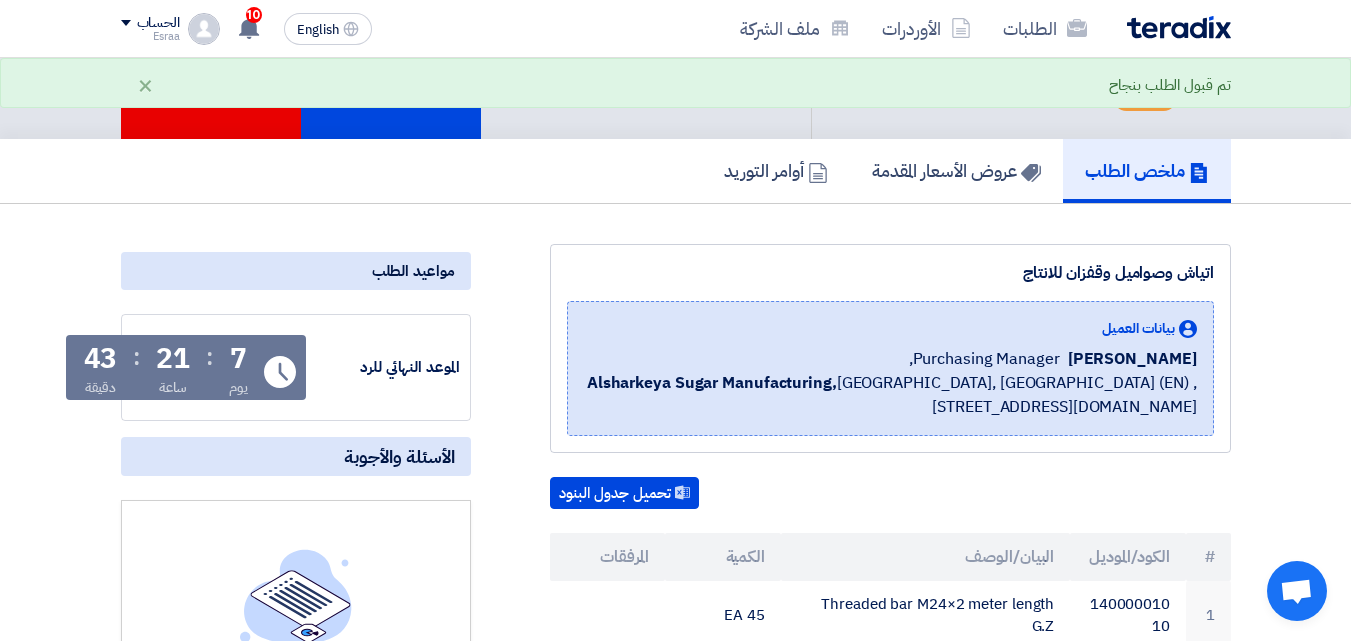 scroll, scrollTop: 100, scrollLeft: 0, axis: vertical 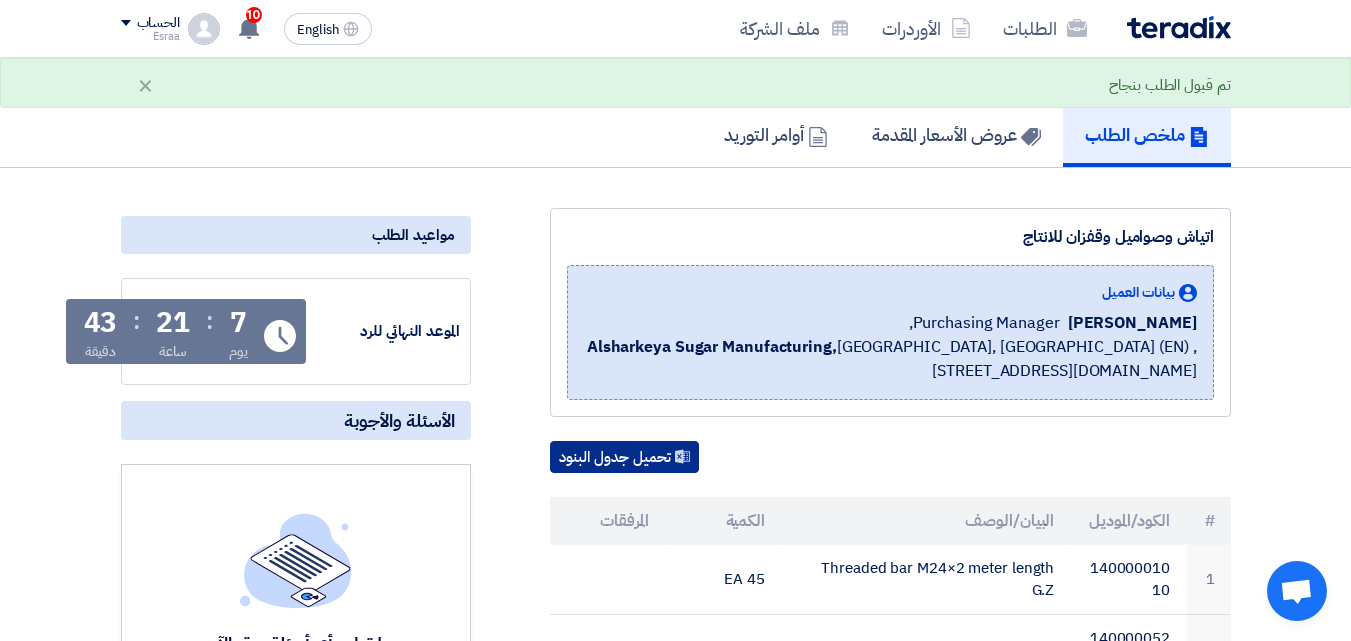 click on "تحميل جدول البنود" 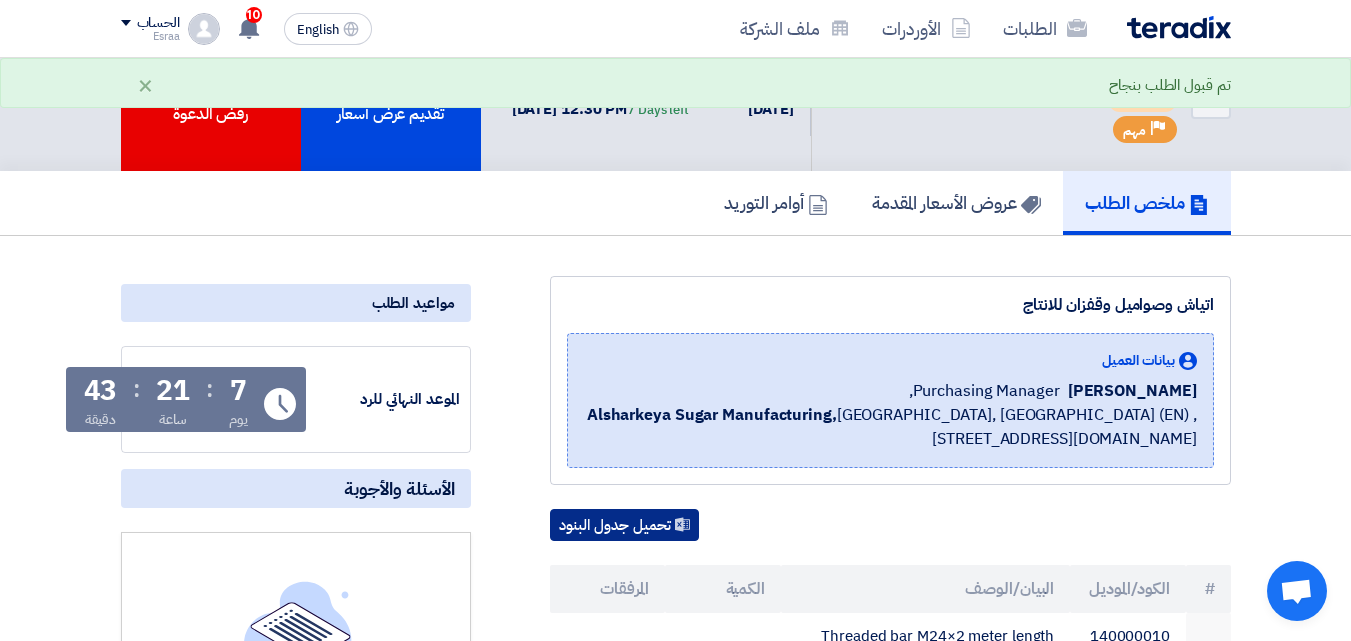 scroll, scrollTop: 0, scrollLeft: 0, axis: both 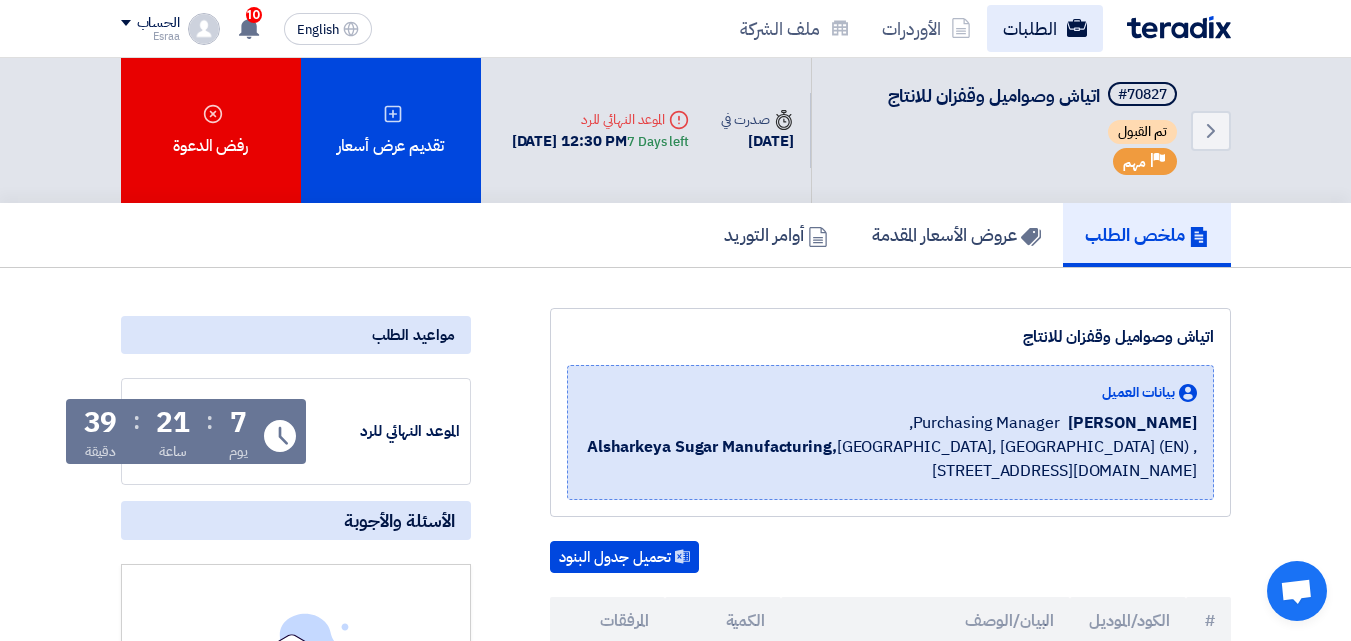click on "الطلبات" 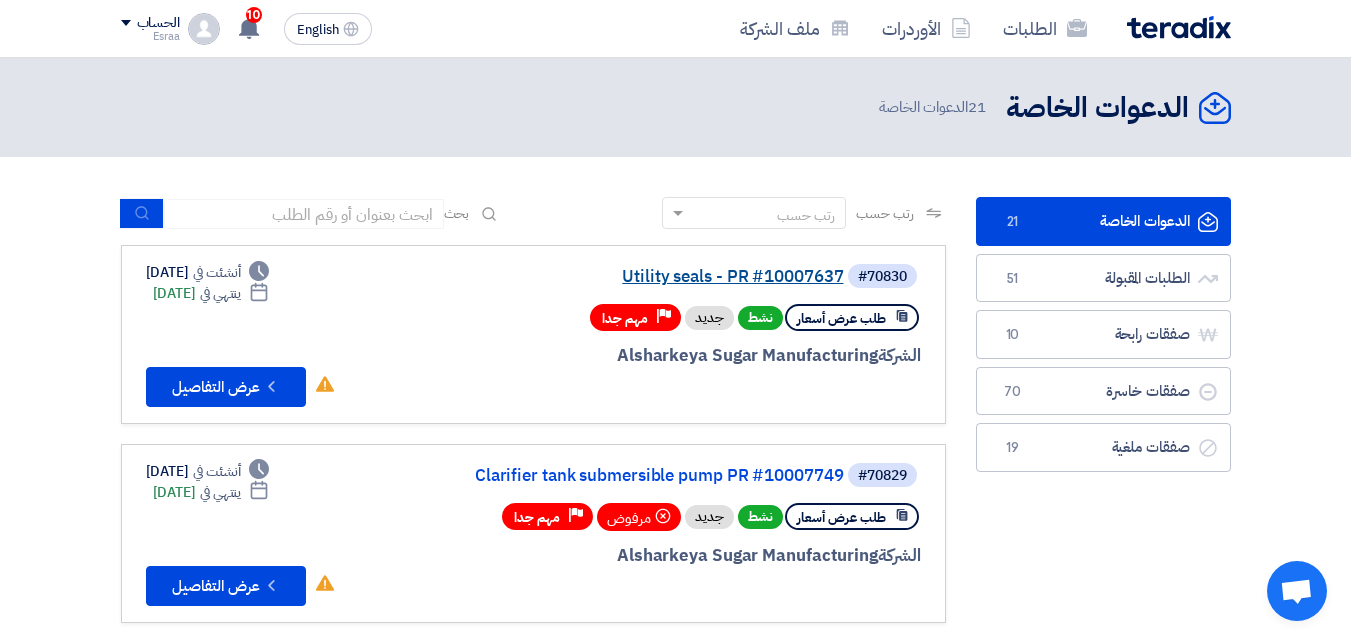 click on "Utility seals - PR #10007637" 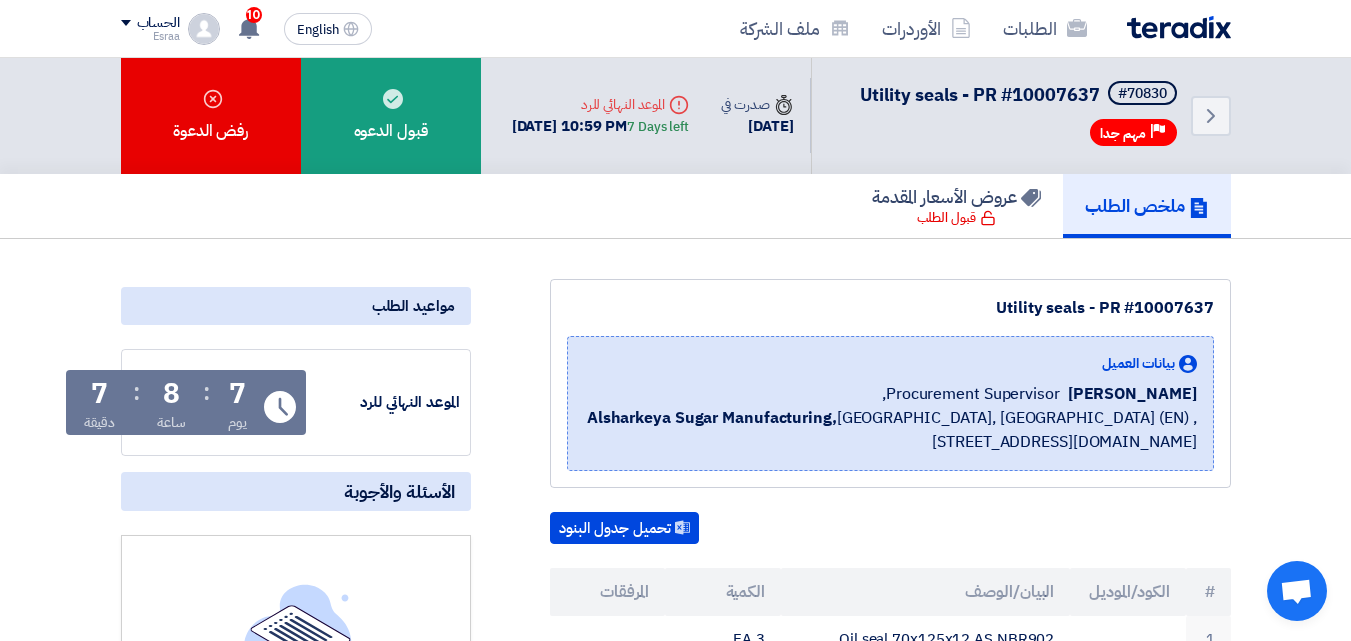 scroll, scrollTop: 0, scrollLeft: 0, axis: both 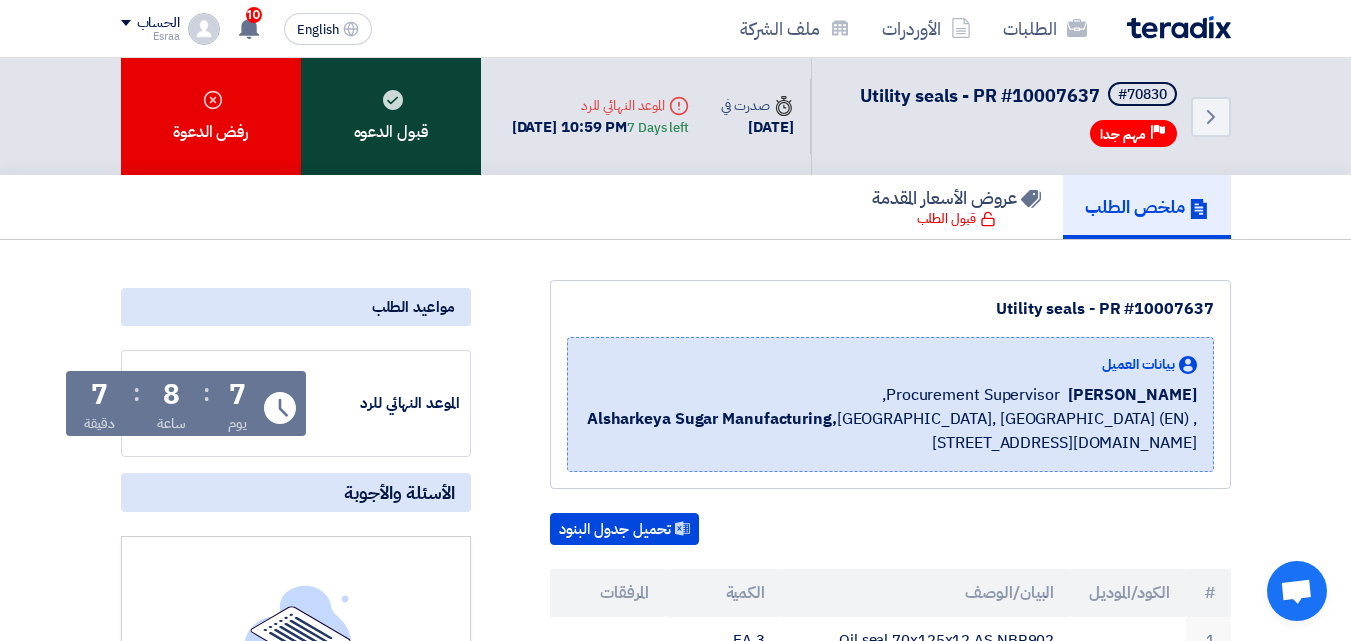 click on "قبول الدعوه" 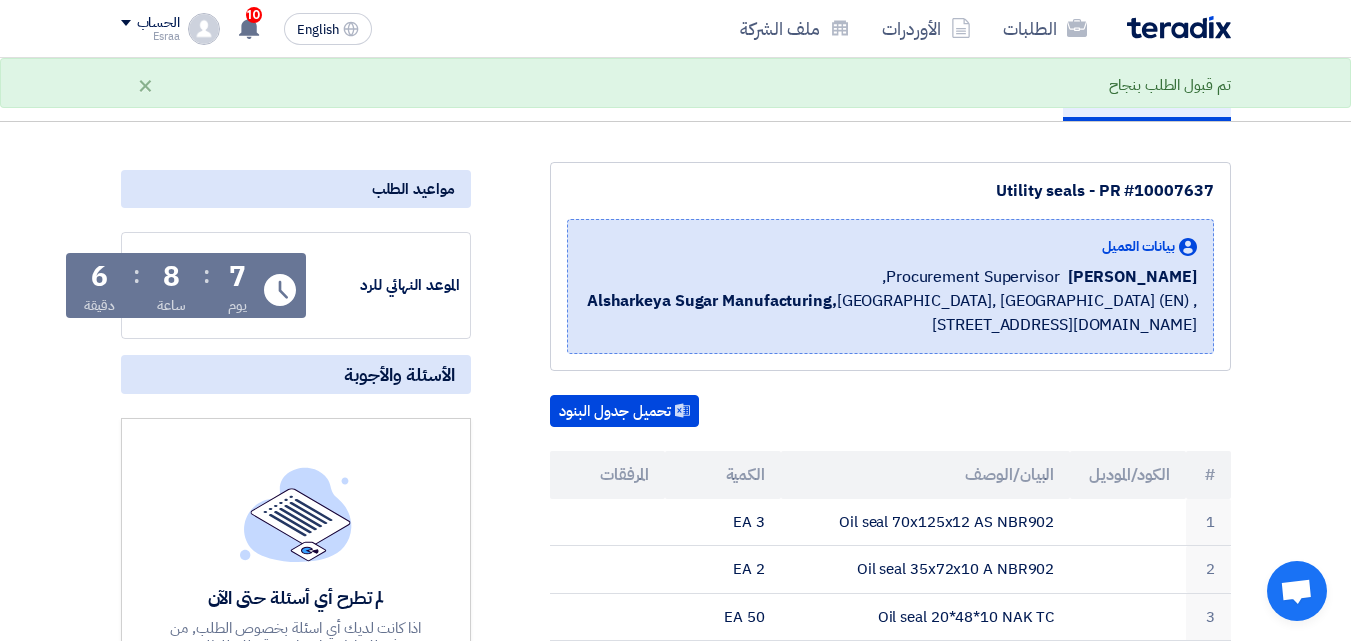 scroll, scrollTop: 0, scrollLeft: 0, axis: both 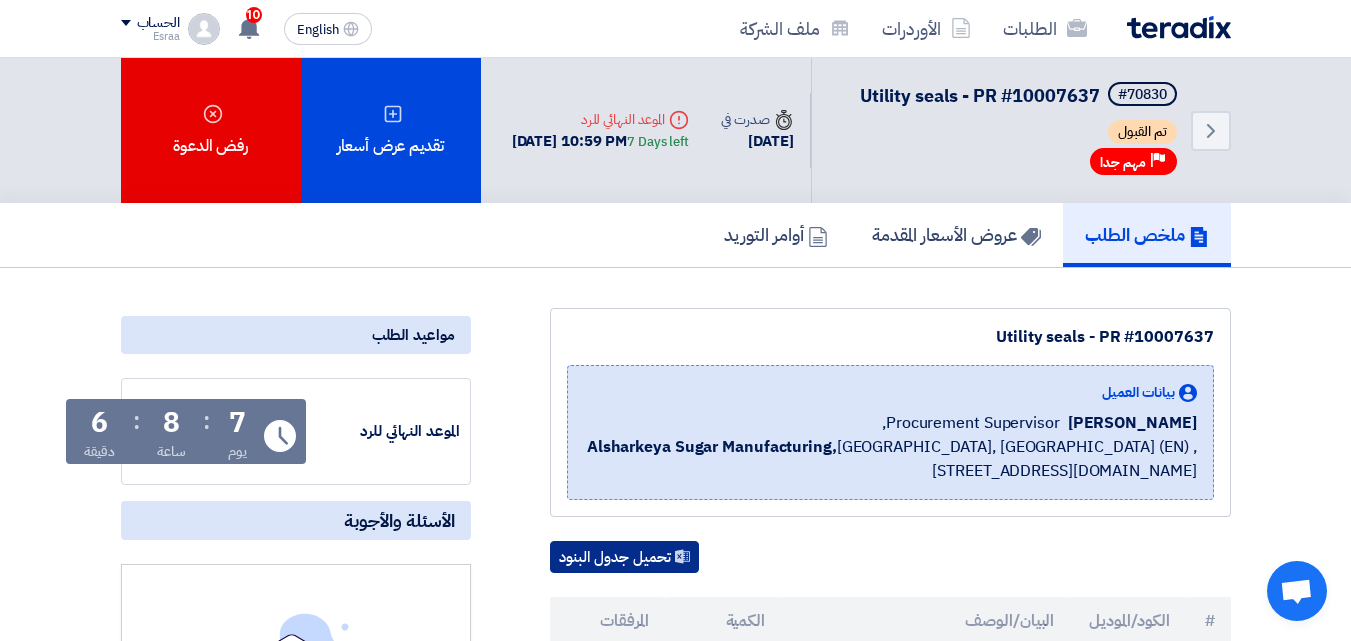 click on "تحميل جدول البنود" 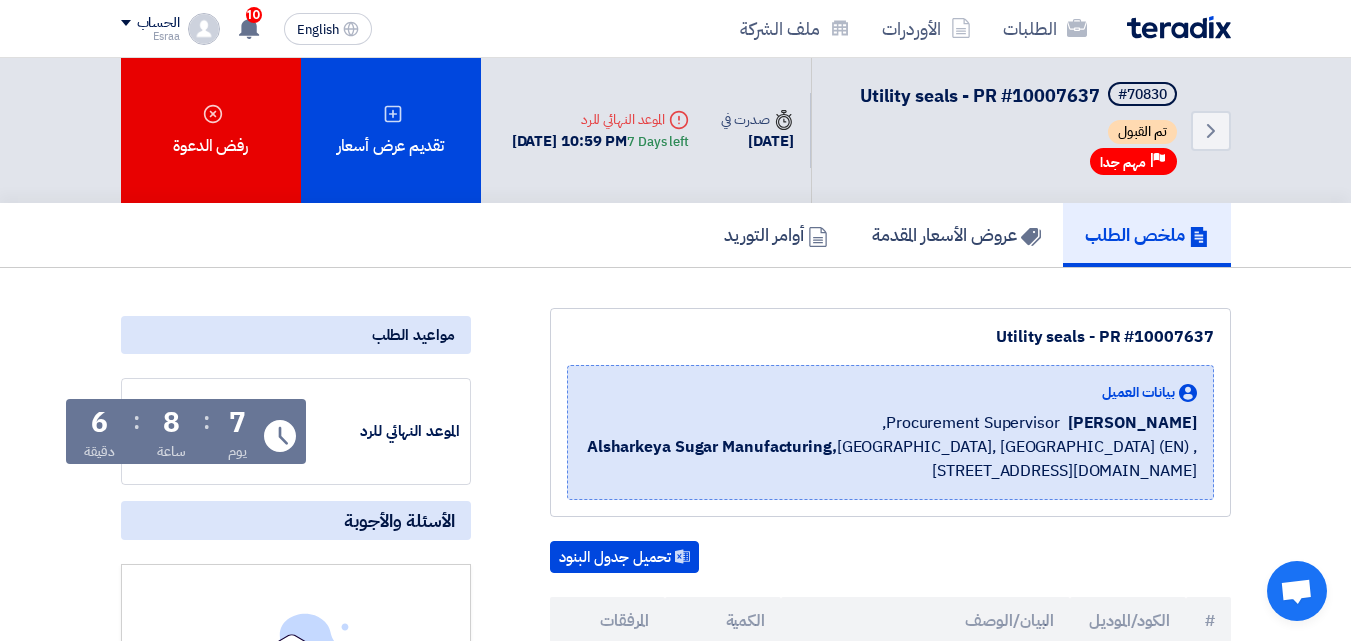 click on "Alsharkeya Sugar Manufacturing,  [GEOGRAPHIC_DATA], [GEOGRAPHIC_DATA] (EN)
,[STREET_ADDRESS][DOMAIN_NAME]" 